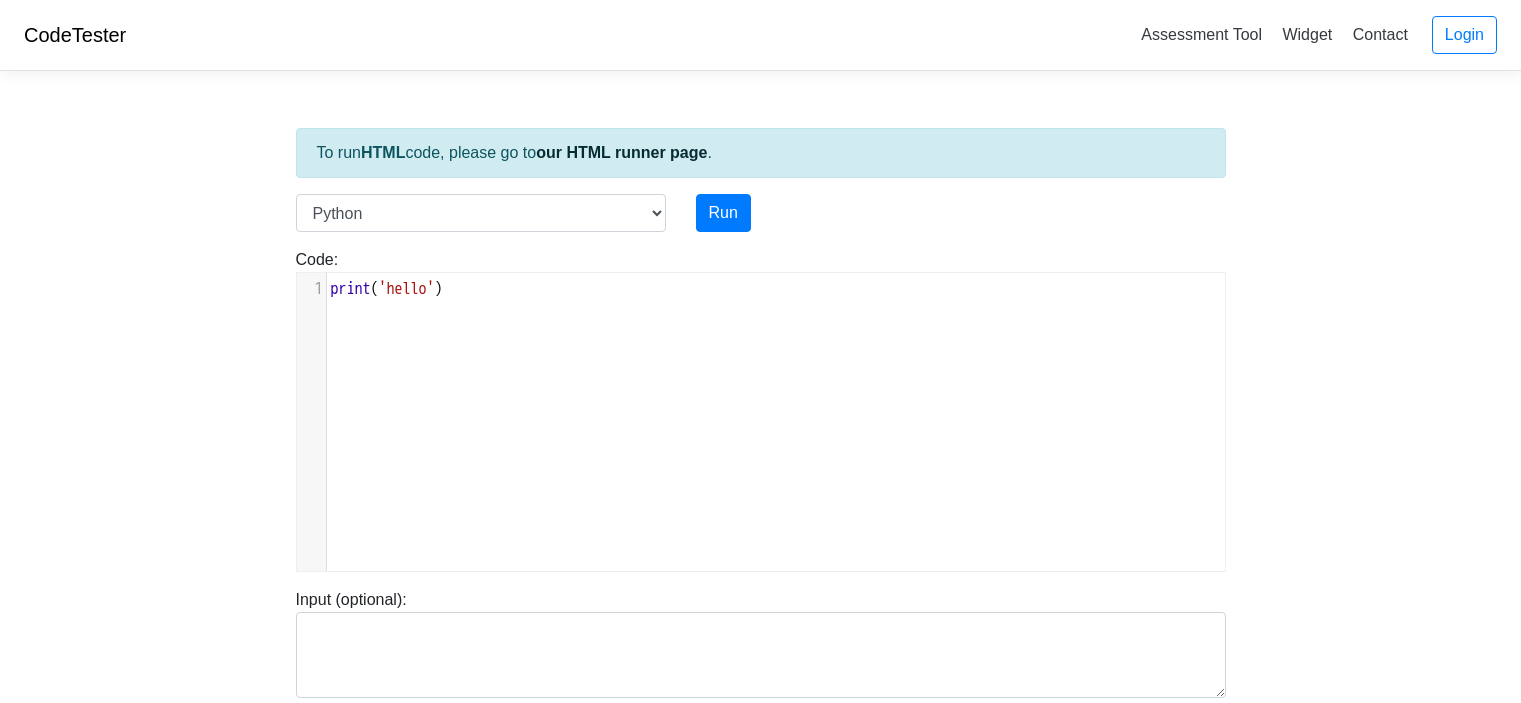 scroll, scrollTop: 0, scrollLeft: 0, axis: both 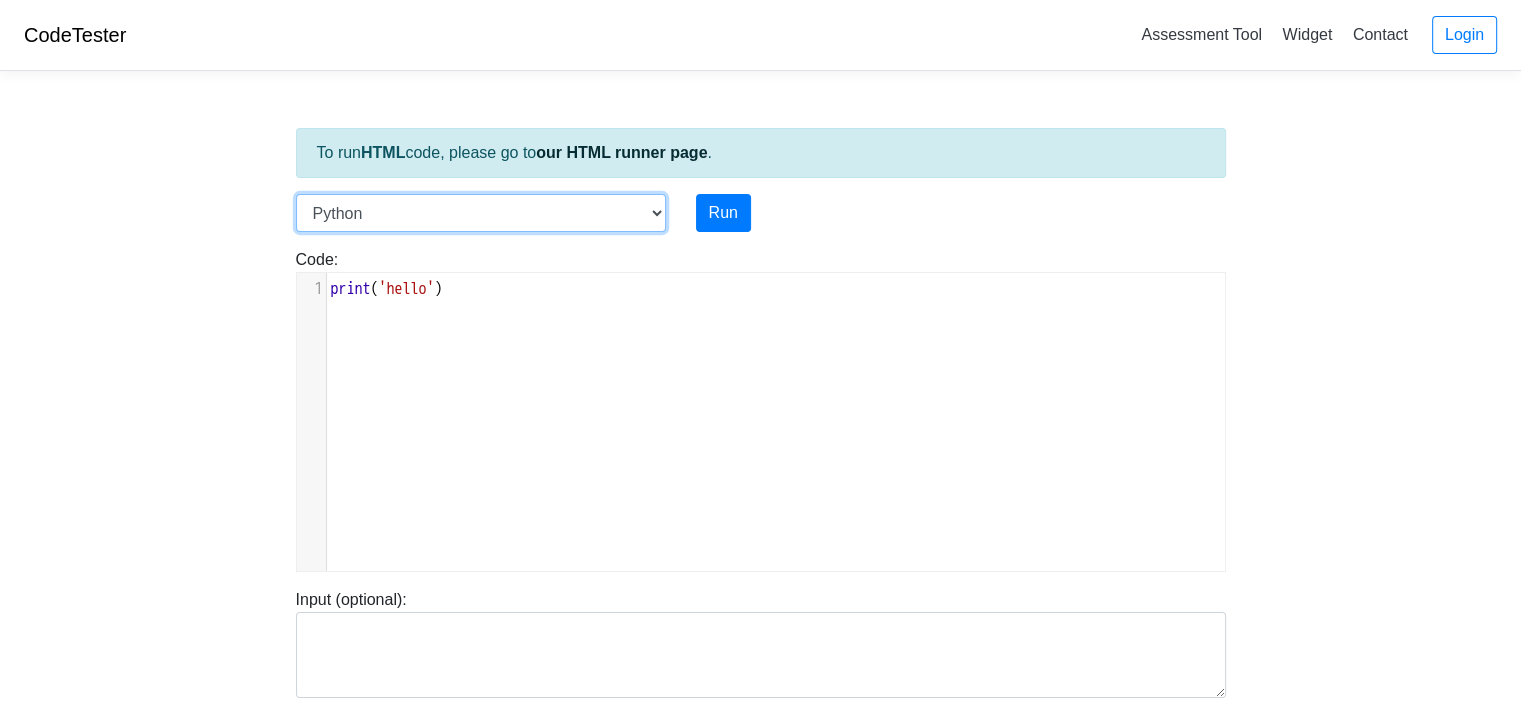 click on "C
C++
Go
Java
Javascript
Python
Ruby" at bounding box center [481, 213] 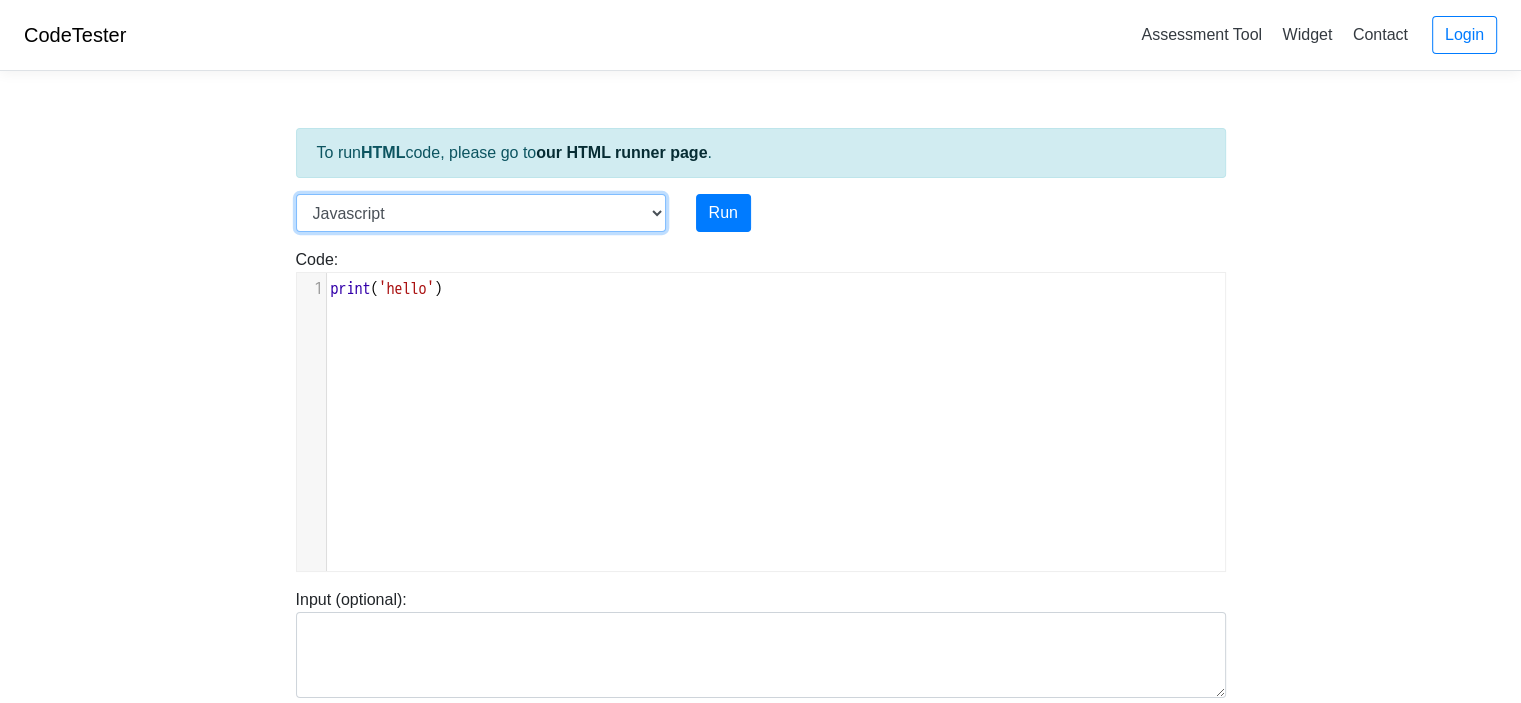 click on "C
C++
Go
Java
Javascript
Python
Ruby" at bounding box center [481, 213] 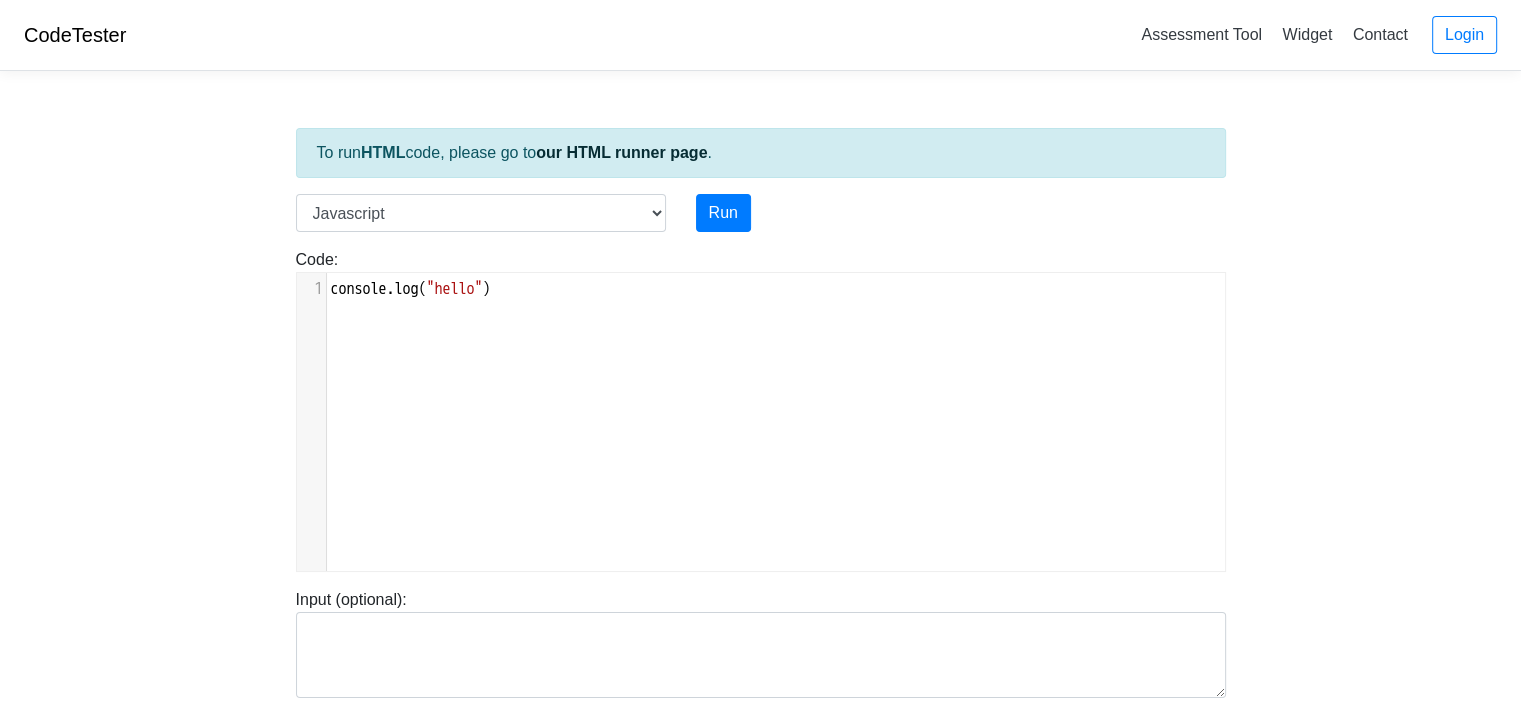 click on "xxxxxxxxxx   1 console . log ( "hello" )" at bounding box center [776, 437] 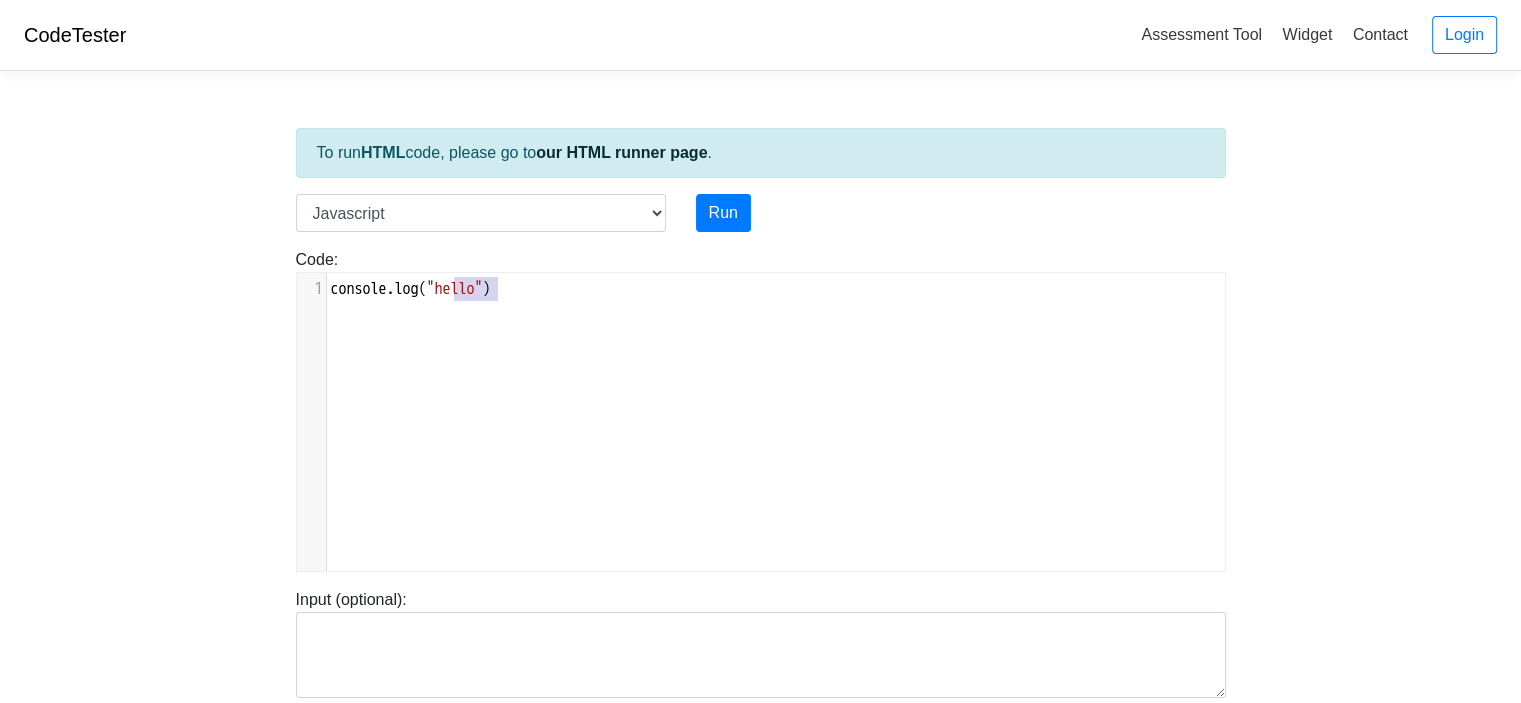 type on "hello"" 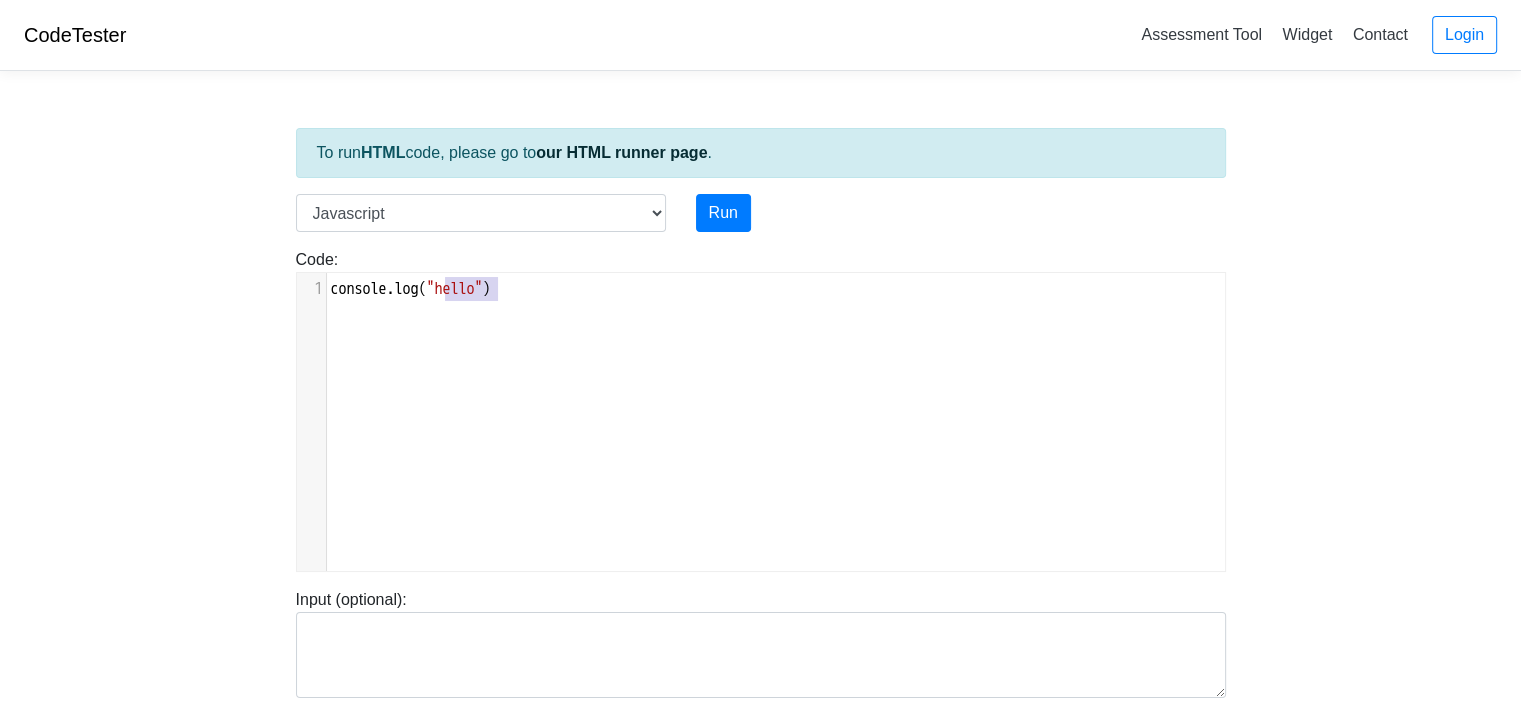 drag, startPoint x: 497, startPoint y: 283, endPoint x: 448, endPoint y: 287, distance: 49.162994 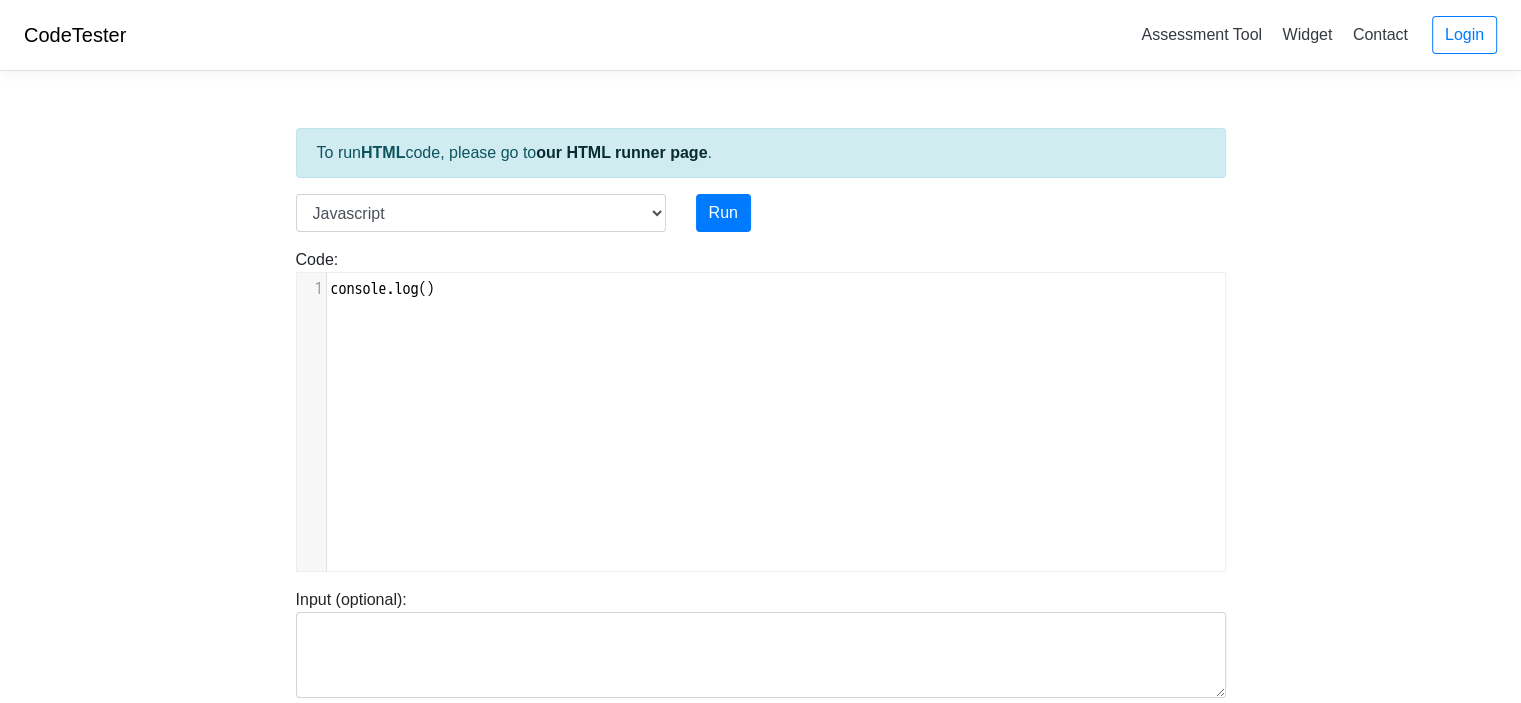 scroll, scrollTop: 8, scrollLeft: 7, axis: both 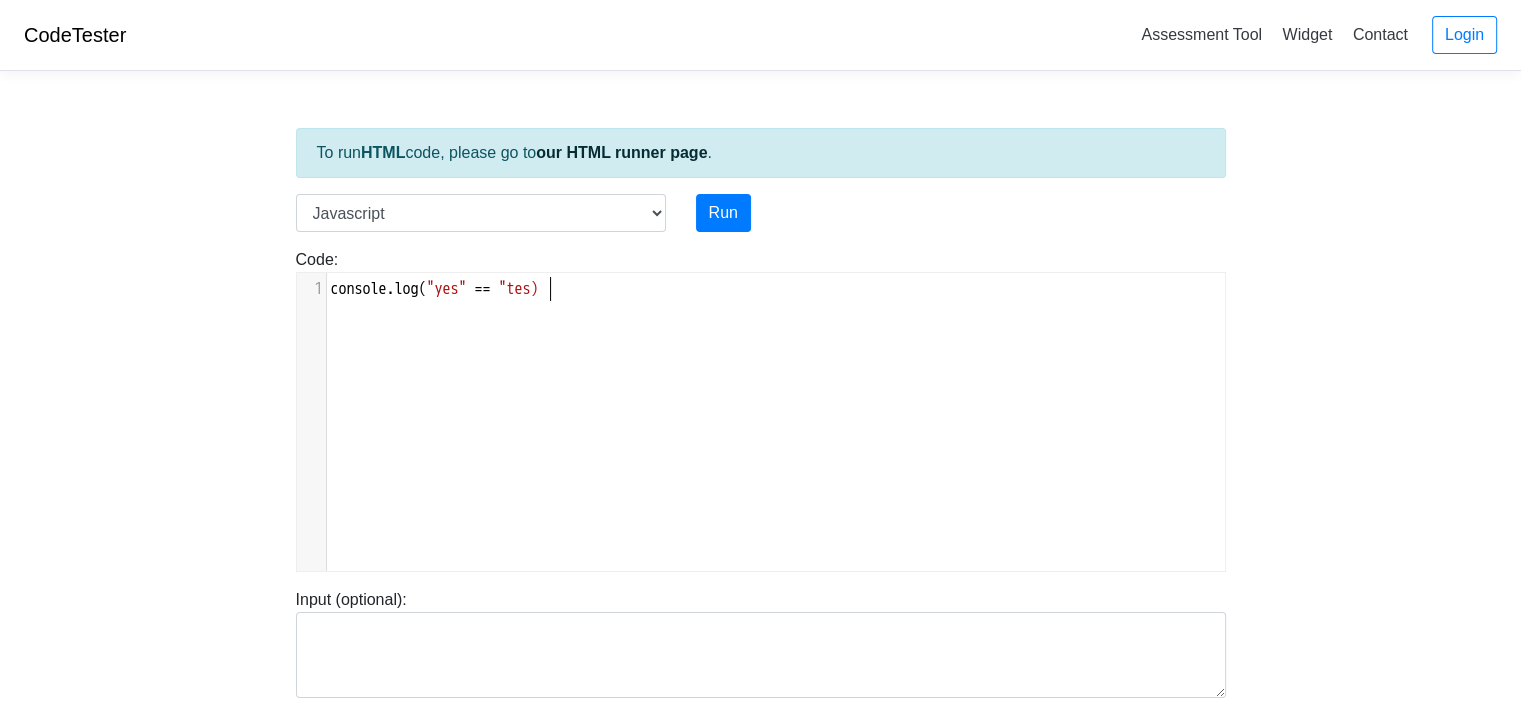 type on ""yes" == "test" 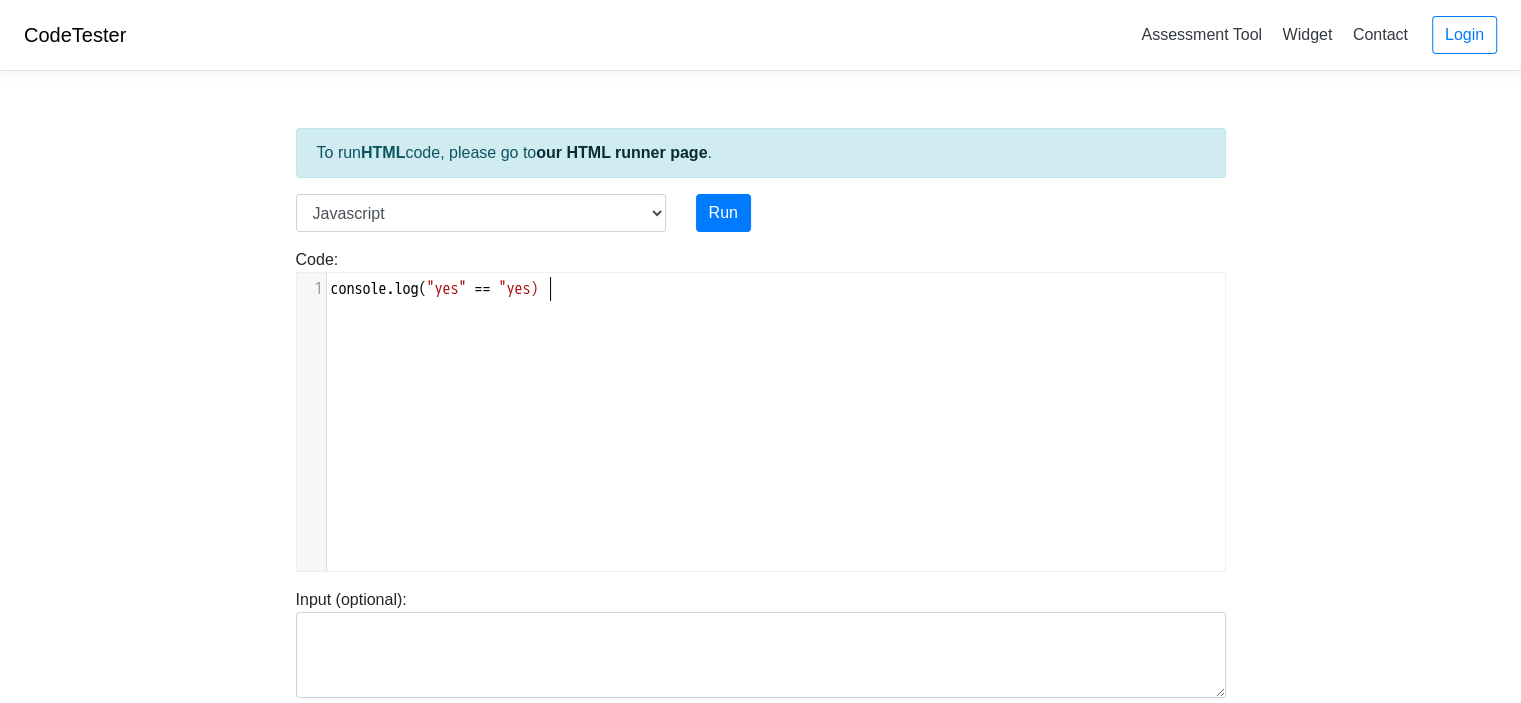type on "yes"" 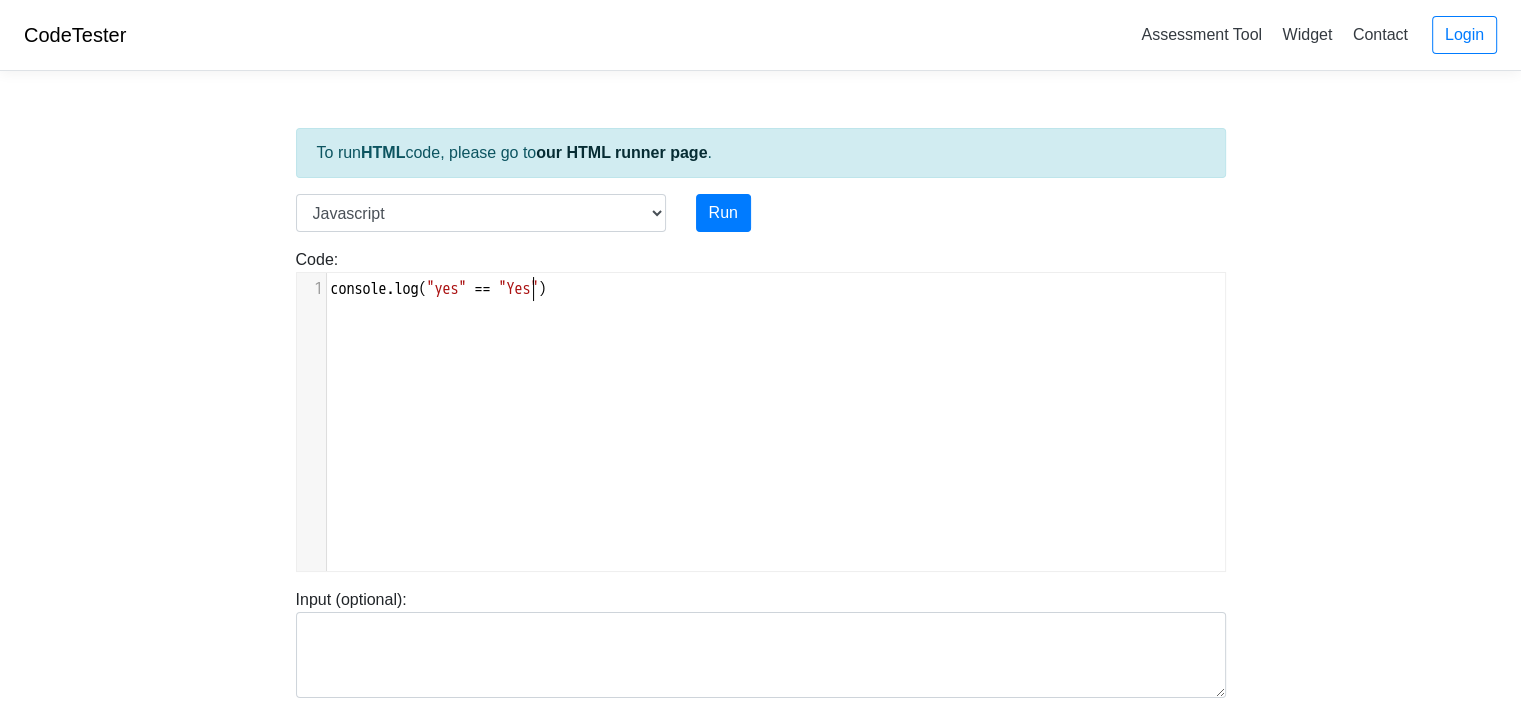 scroll, scrollTop: 8, scrollLeft: 9, axis: both 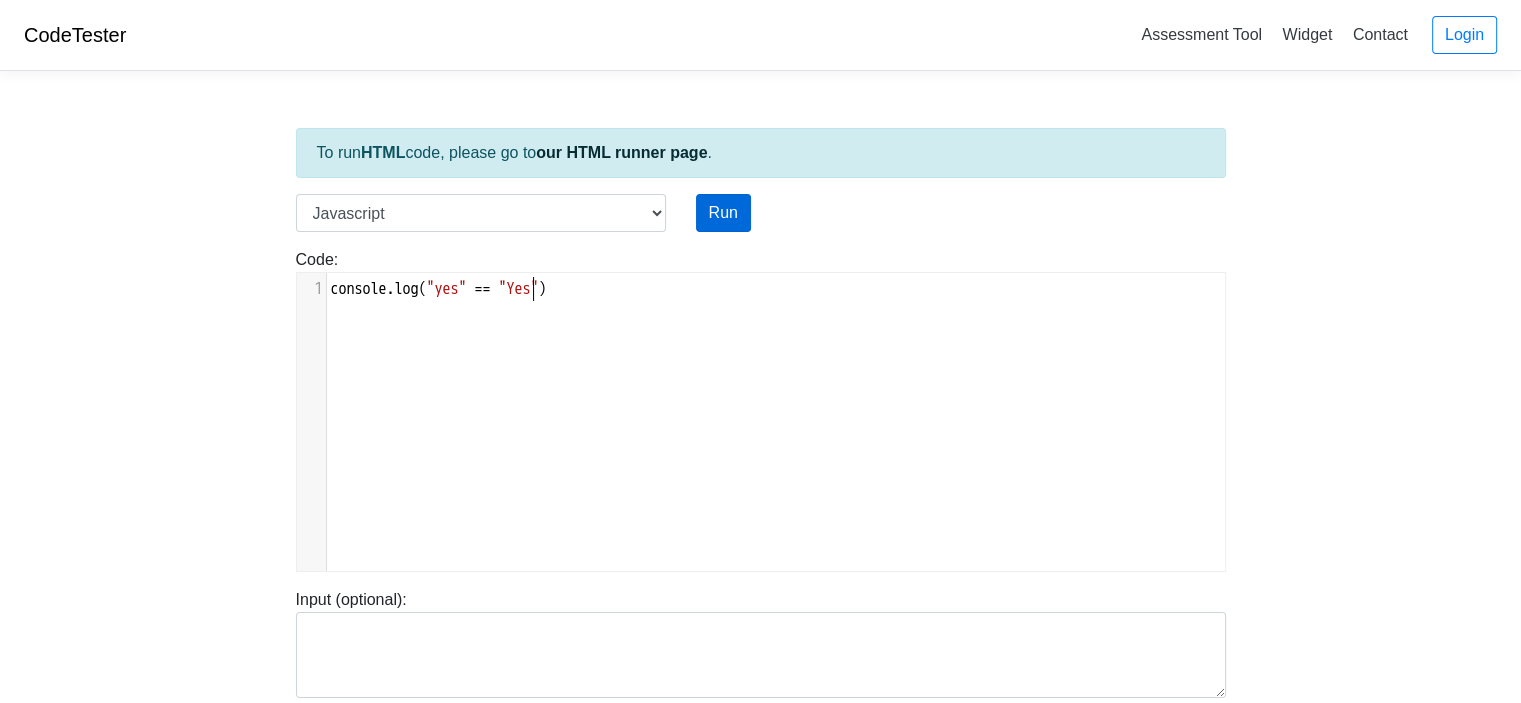 type on "Y" 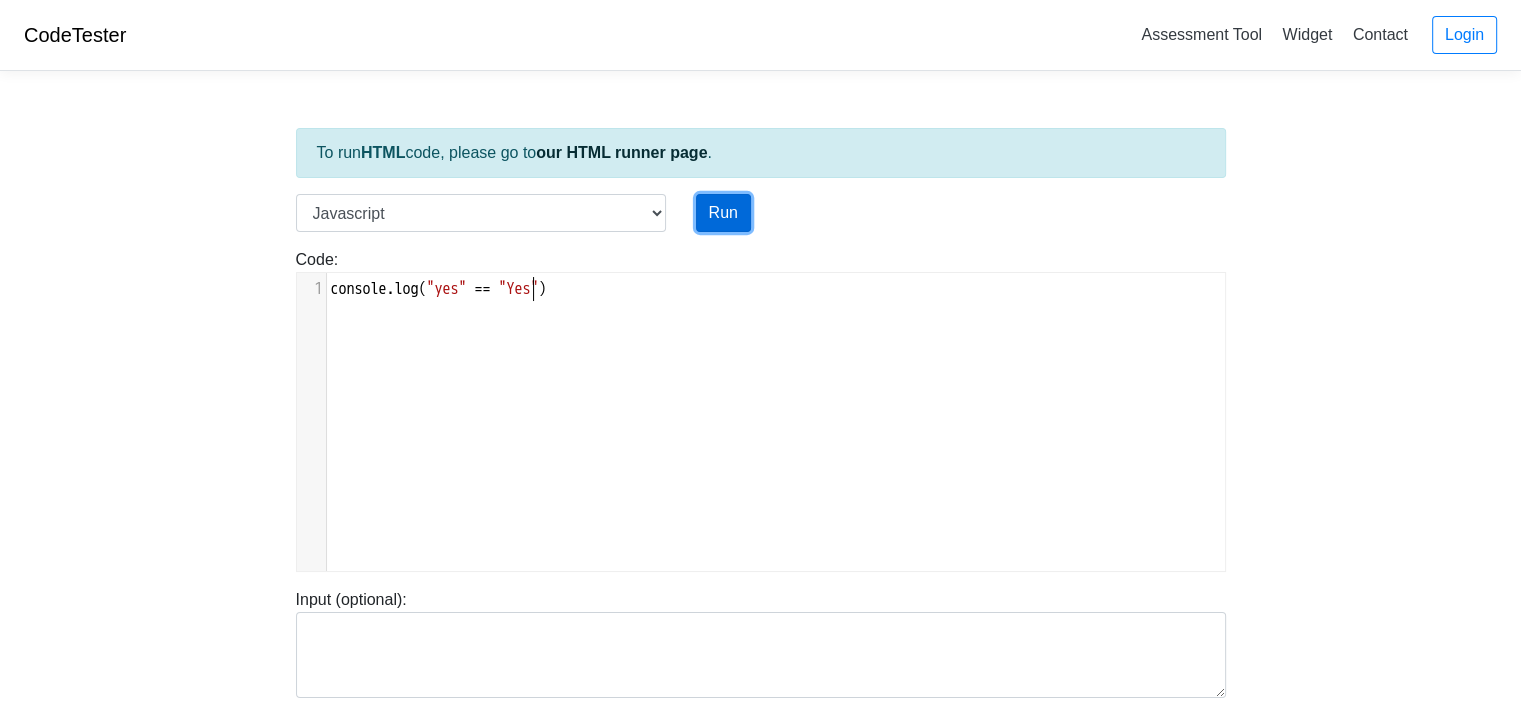 click on "Run" at bounding box center [723, 213] 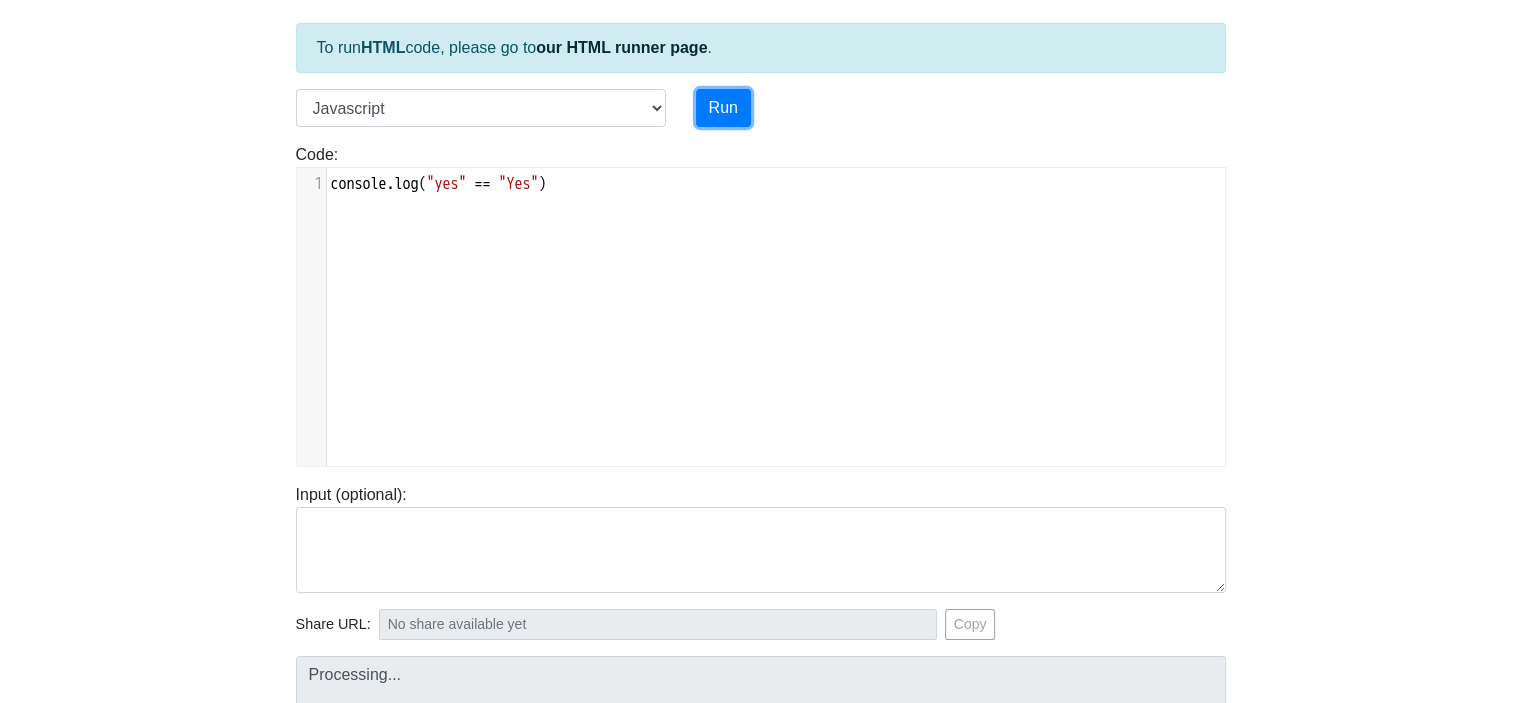 type on "https://codetester.io/runner?s=gVXBRYQrXQ" 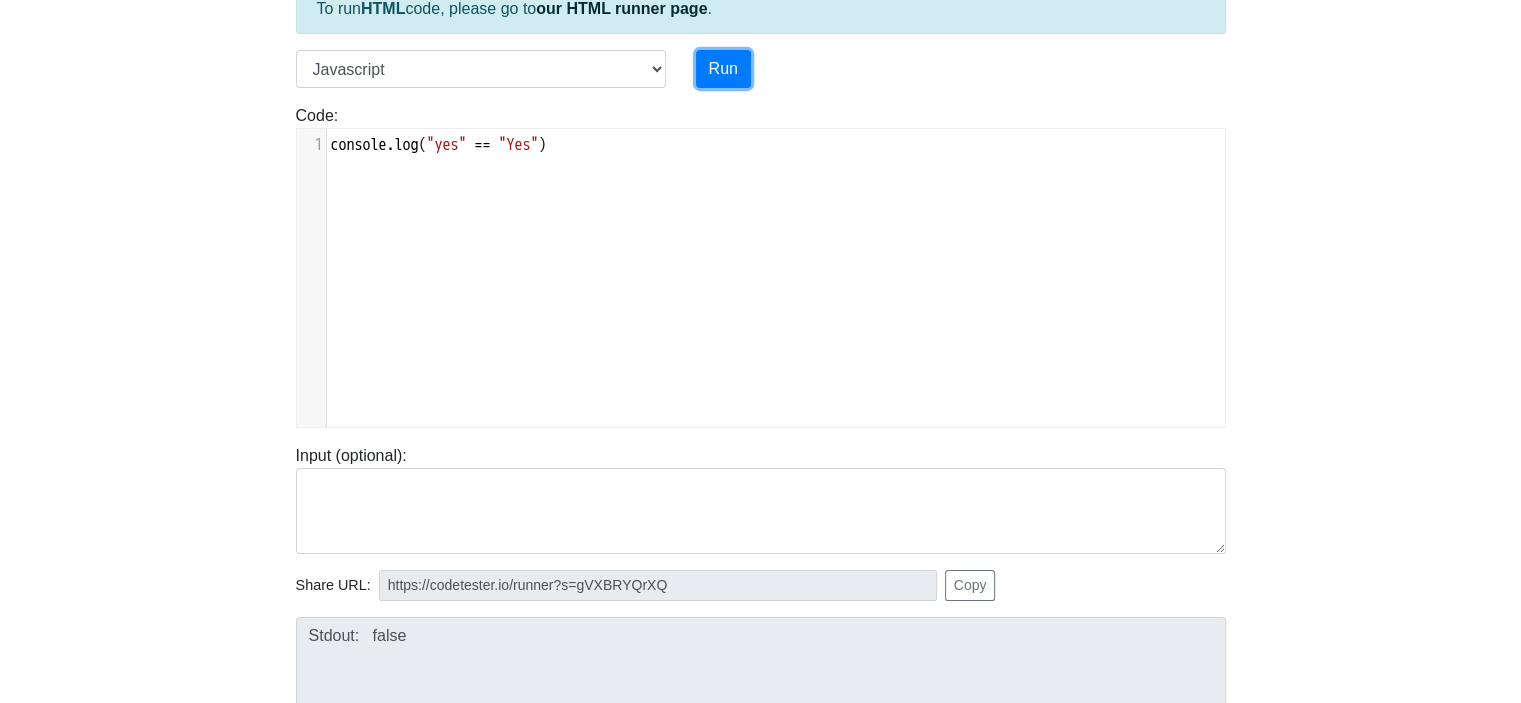 scroll, scrollTop: 147, scrollLeft: 0, axis: vertical 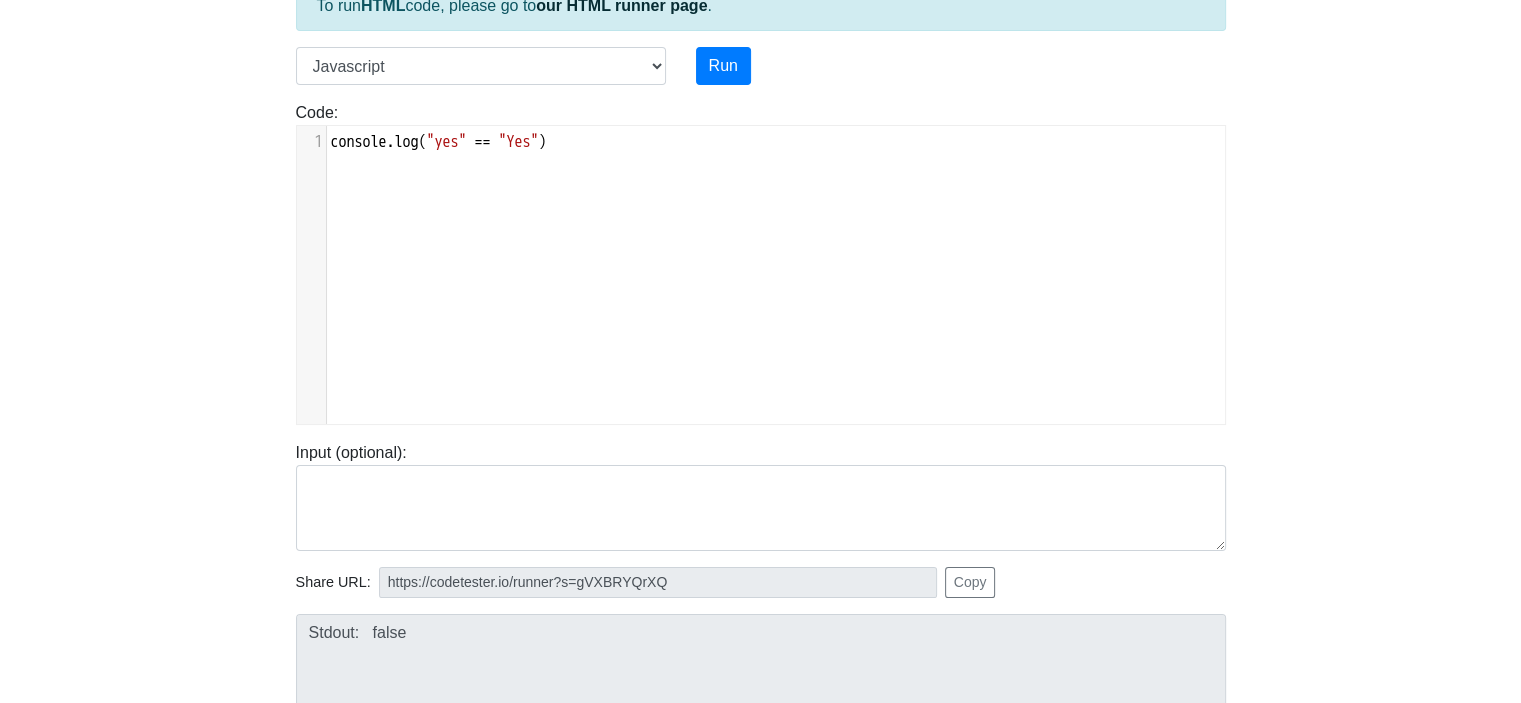 type 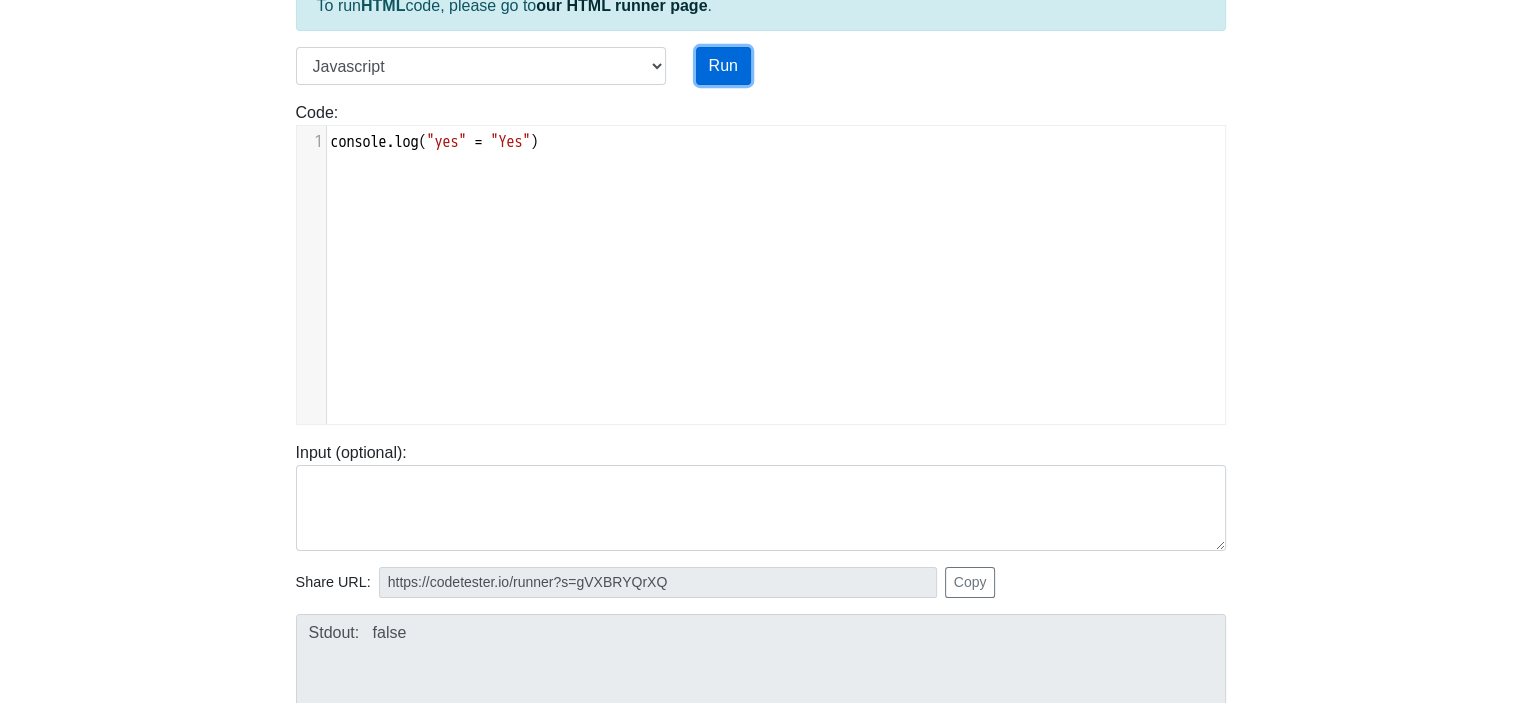 click on "Run" at bounding box center [723, 66] 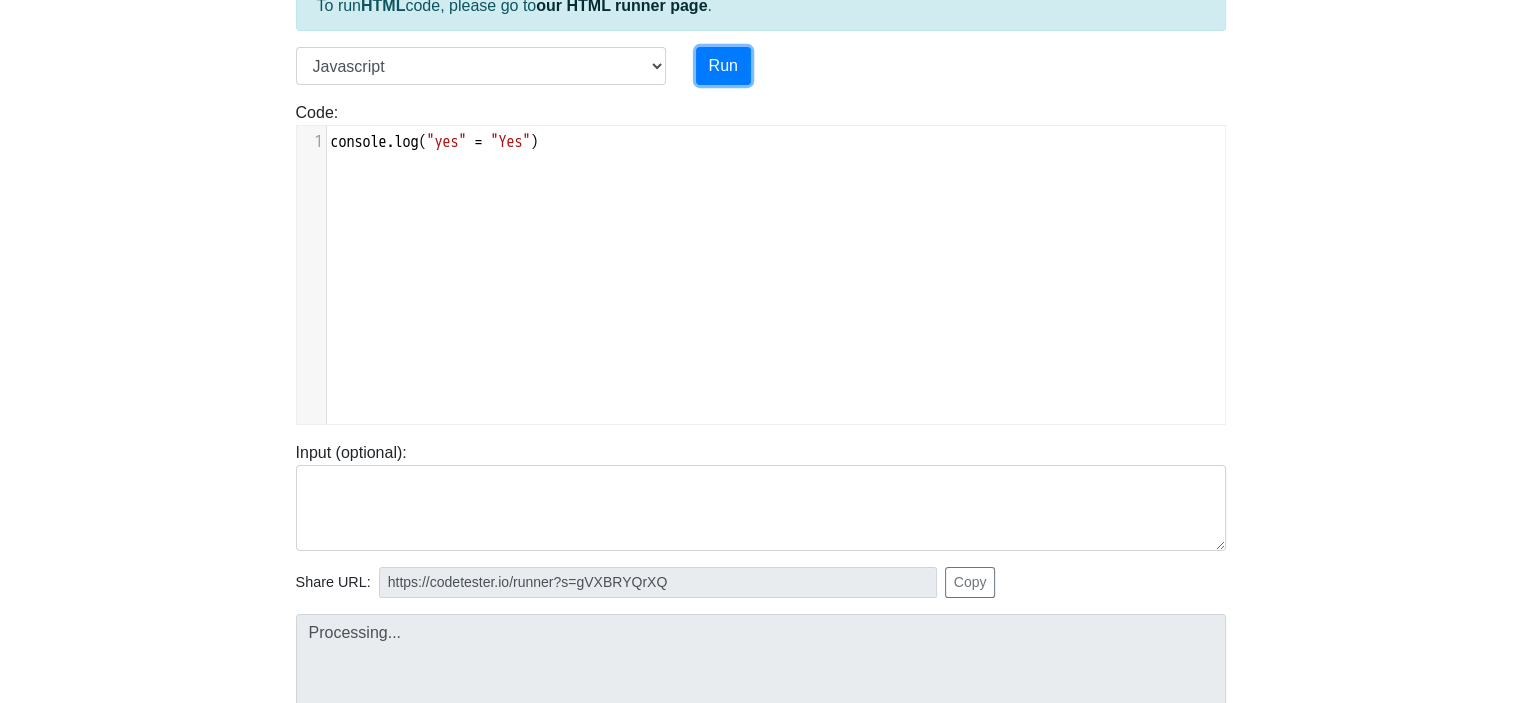 type on "https://codetester.io/runner?s=Axzb367nWJ" 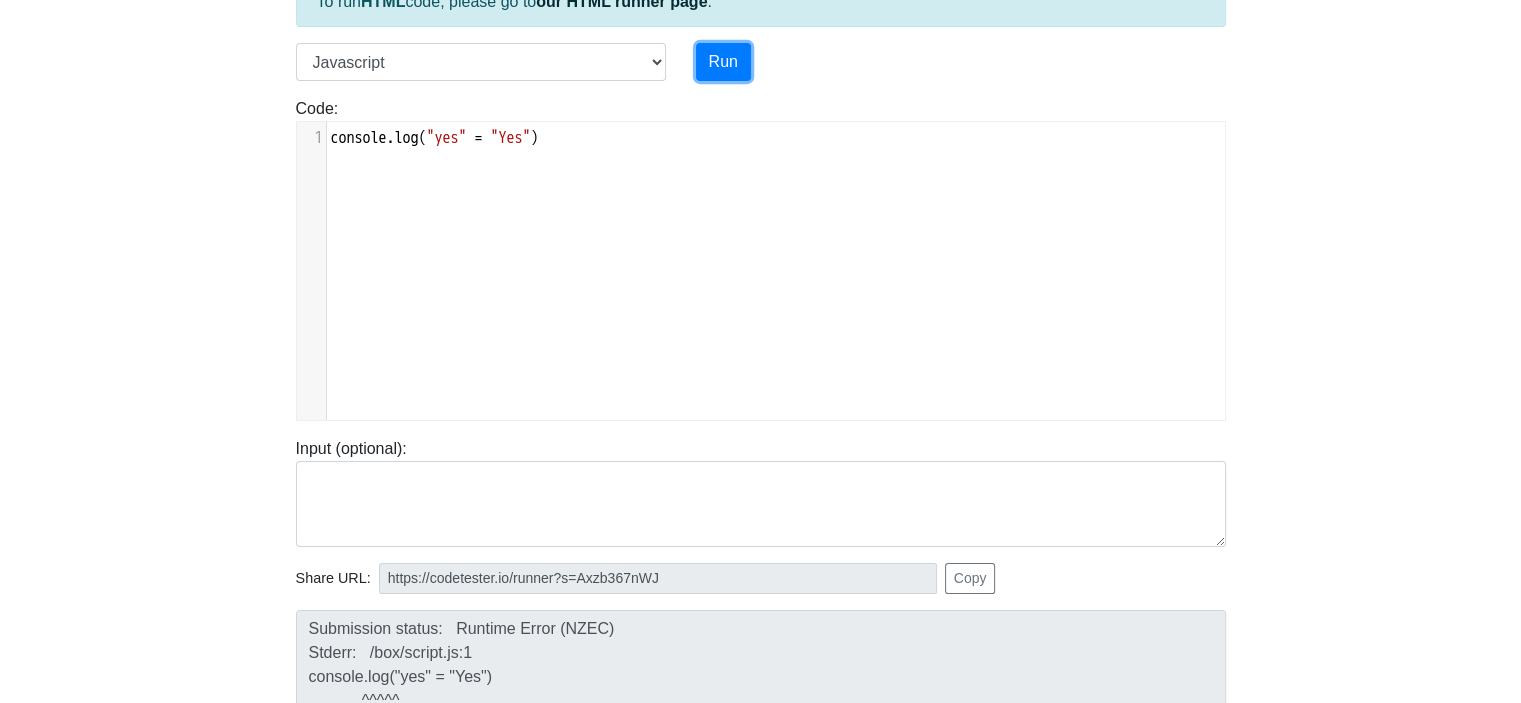 scroll, scrollTop: 150, scrollLeft: 0, axis: vertical 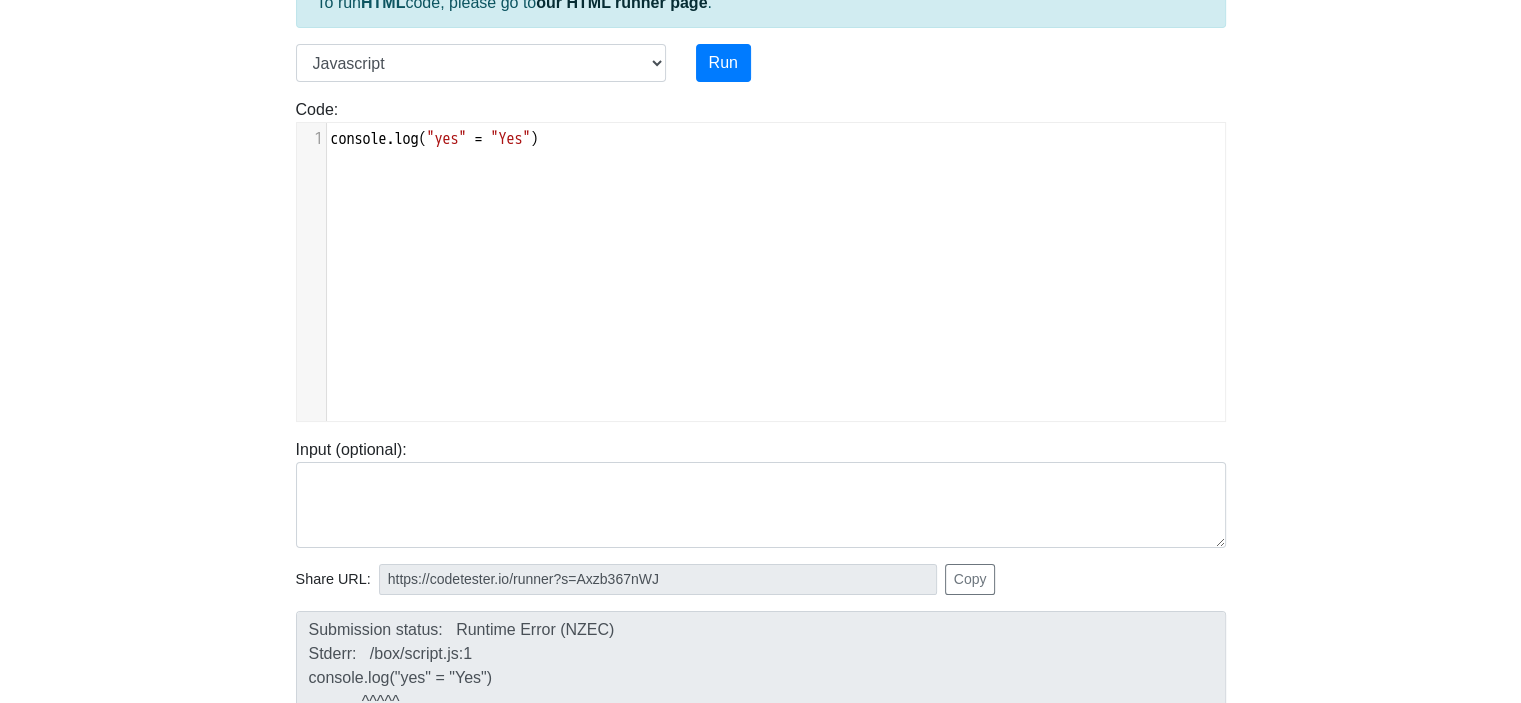 click on "console . log ( "yes"   =   "Yes" )" at bounding box center (435, 139) 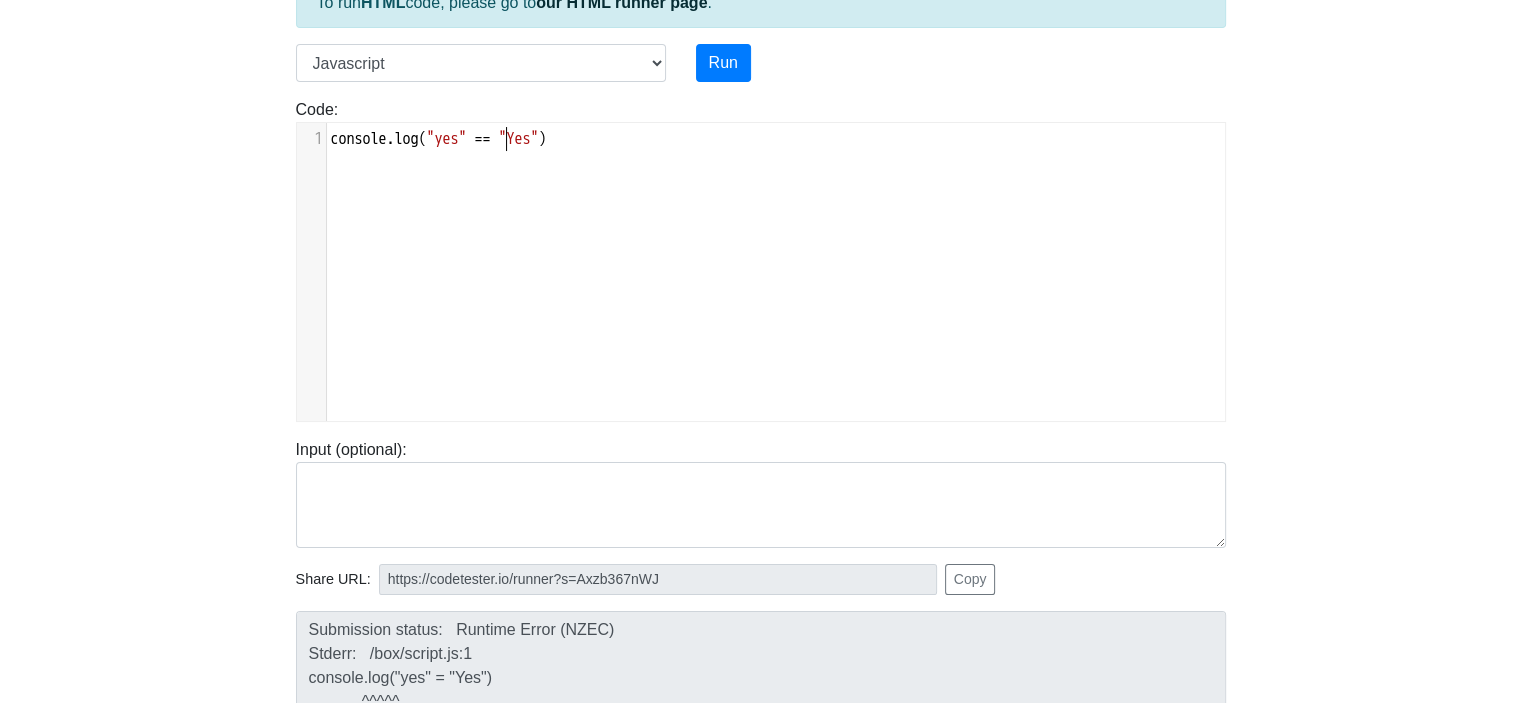scroll, scrollTop: 8, scrollLeft: 7, axis: both 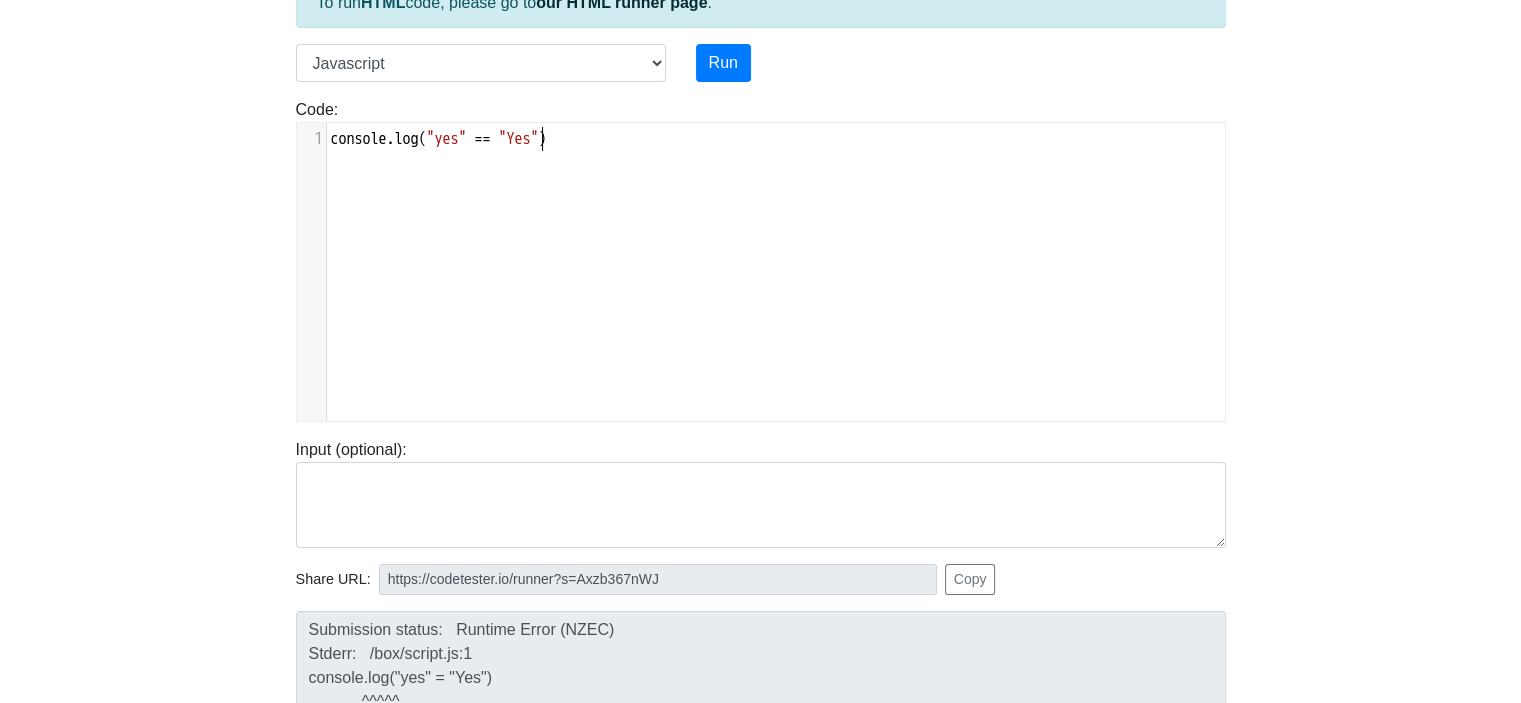 click on ""Yes"" at bounding box center (519, 139) 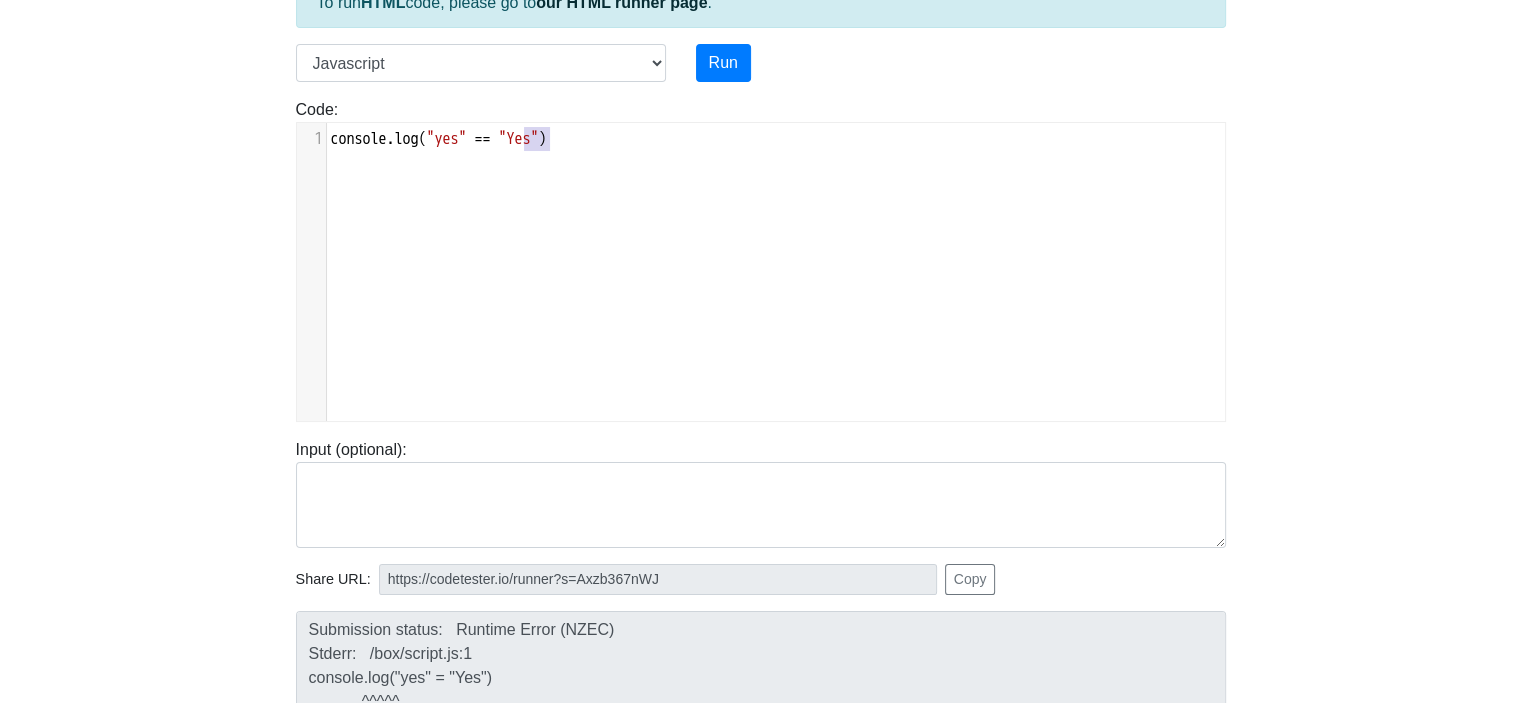 drag, startPoint x: 548, startPoint y: 139, endPoint x: 526, endPoint y: 137, distance: 22.090721 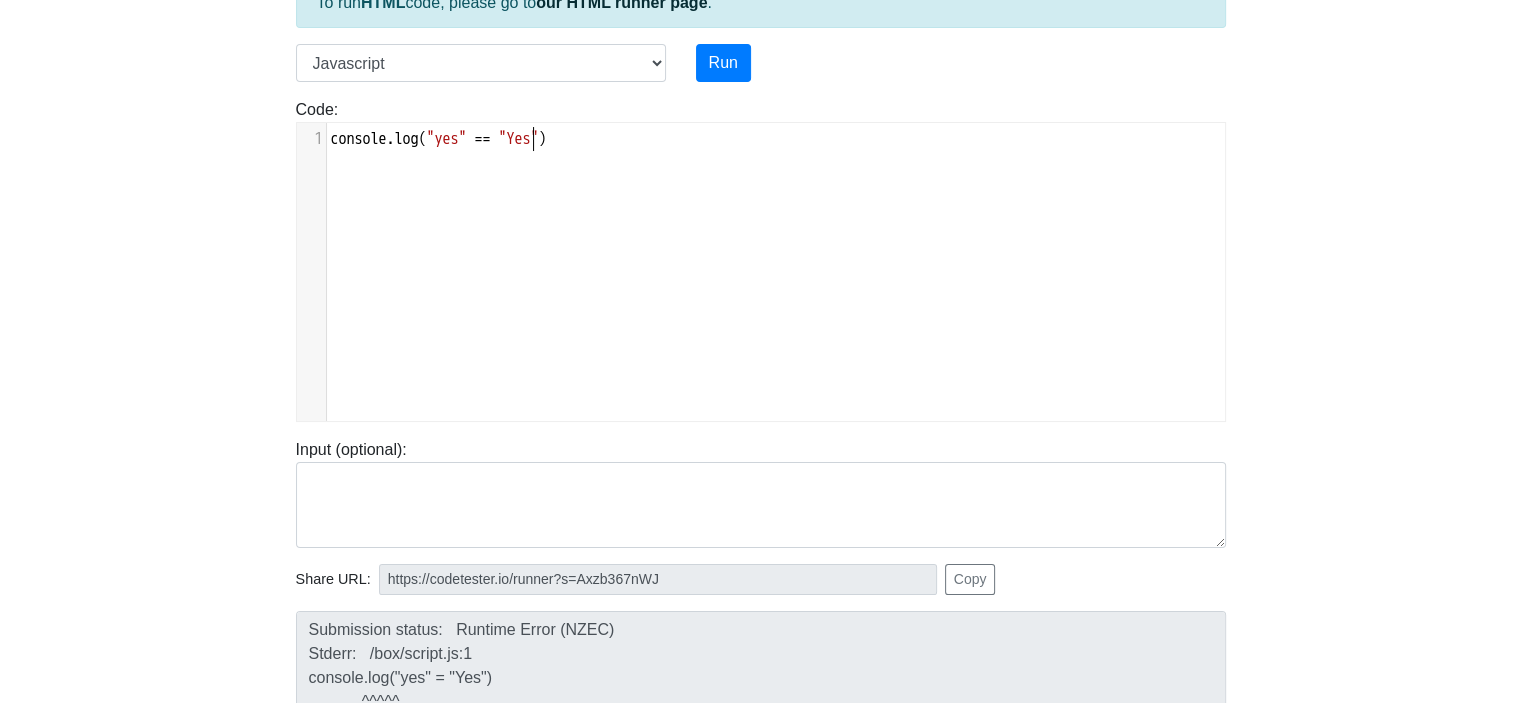 click on ""Yes"" at bounding box center (519, 139) 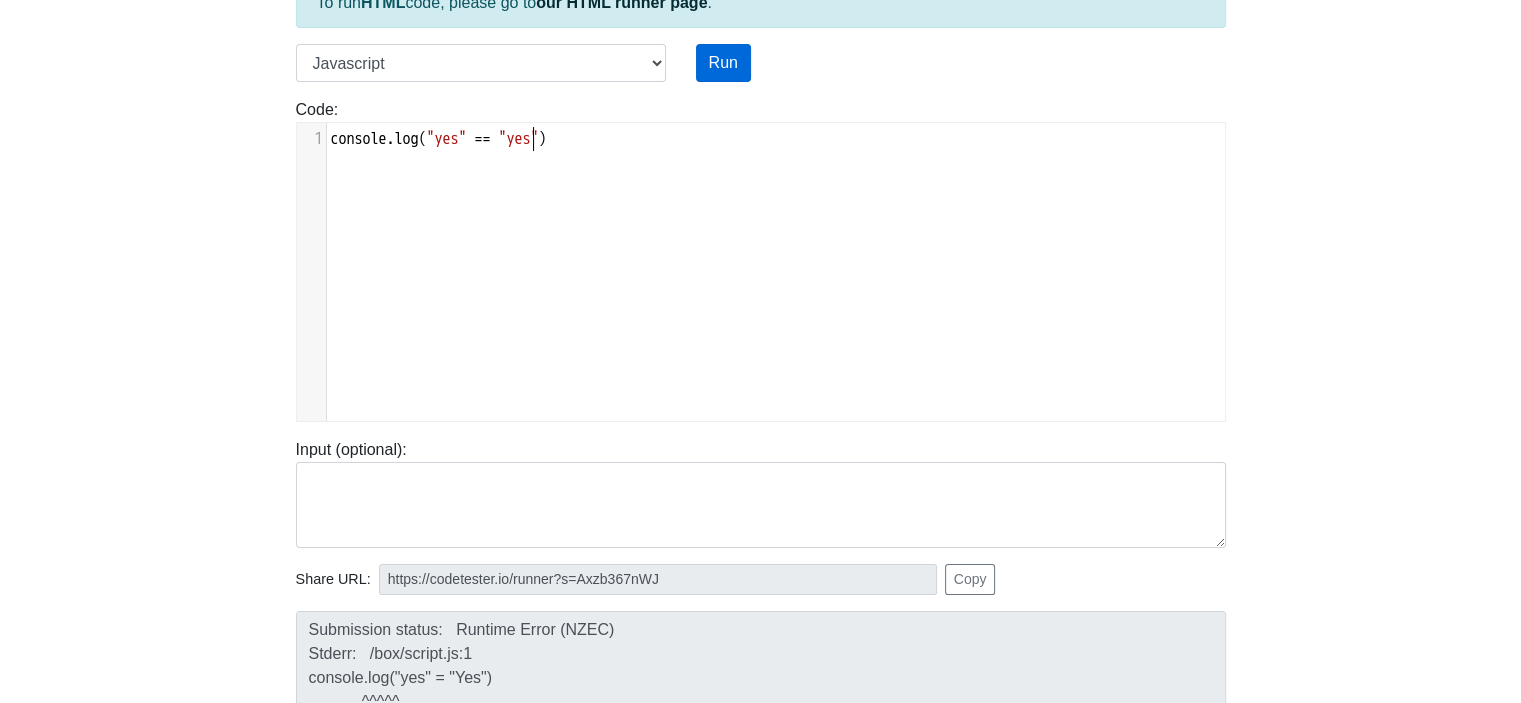 type on "y" 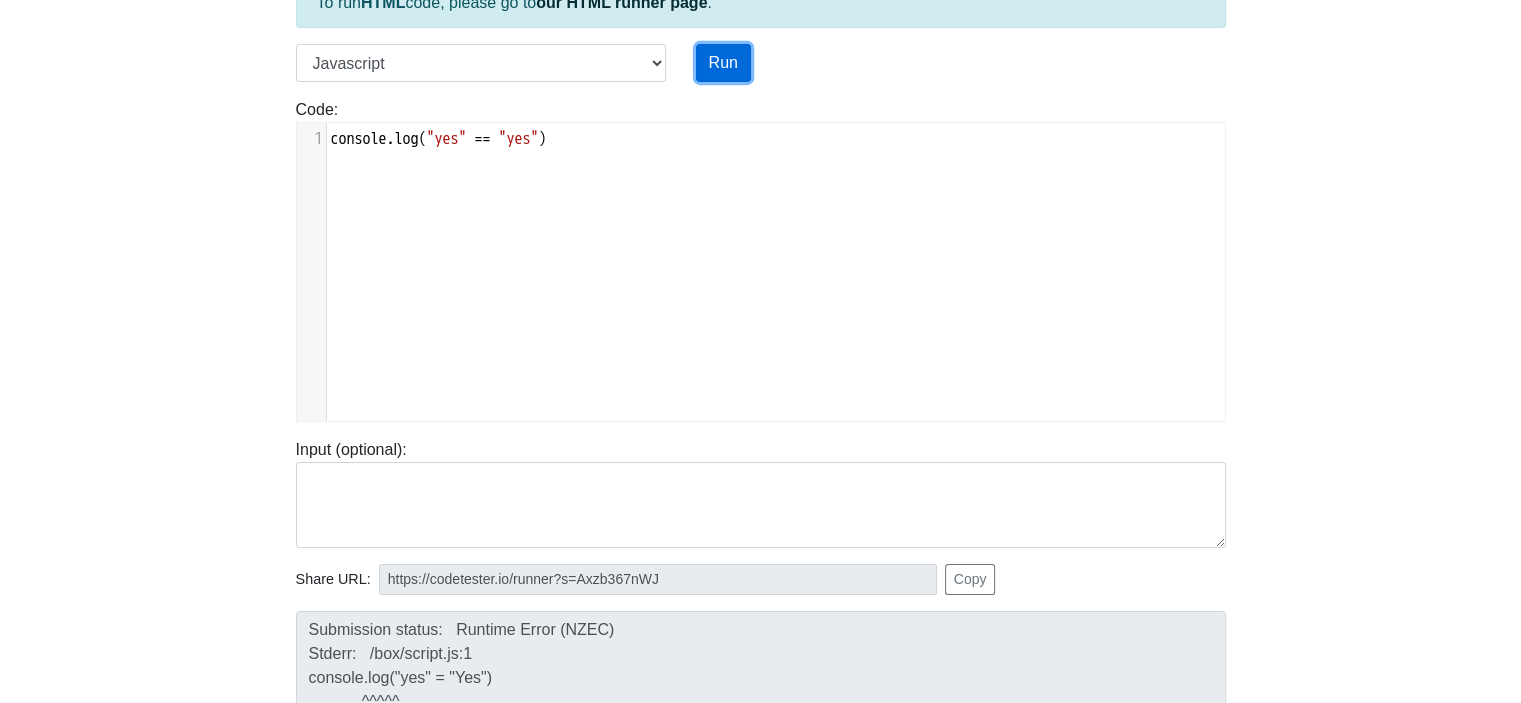 click on "Run" at bounding box center [723, 63] 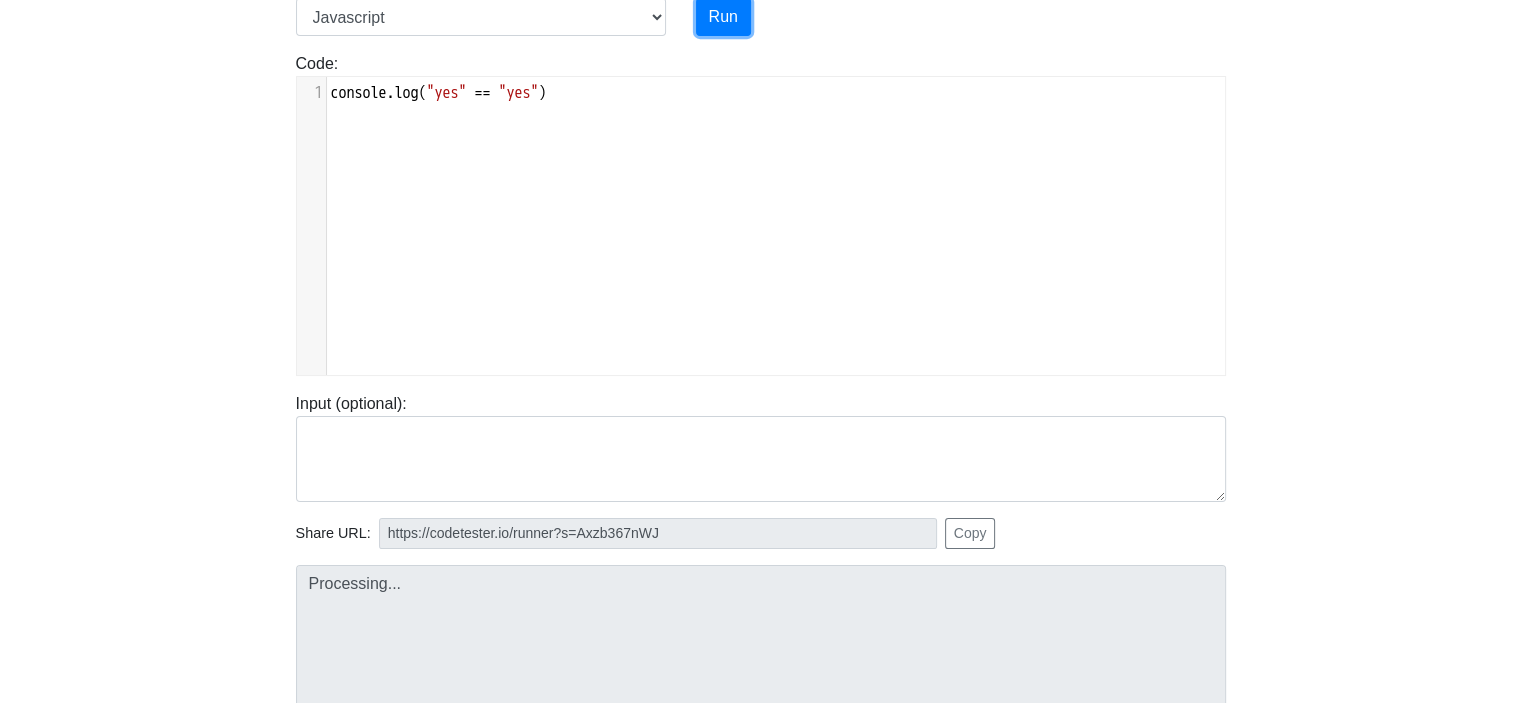 scroll, scrollTop: 200, scrollLeft: 0, axis: vertical 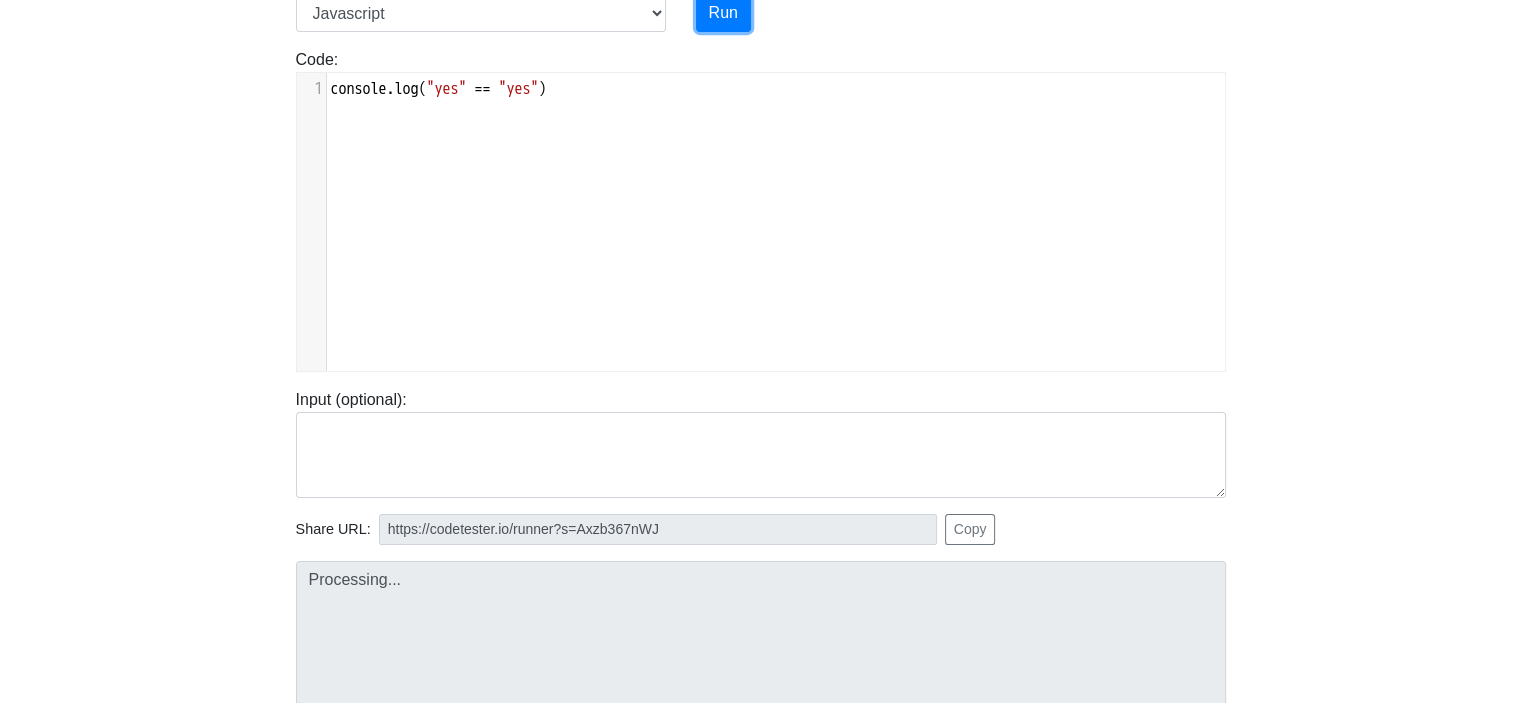 type on "https://codetester.io/runner?s=N8lGEy1jz2" 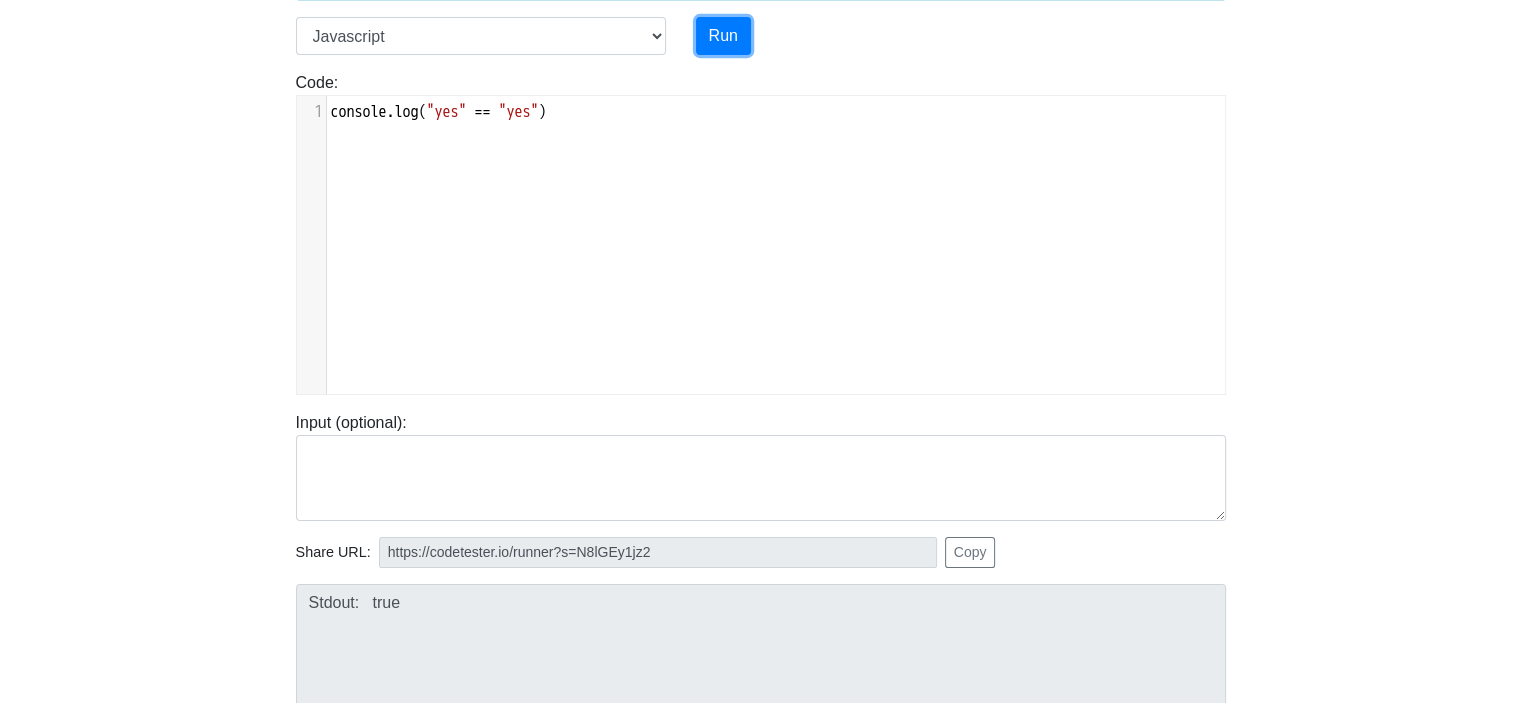 scroll, scrollTop: 167, scrollLeft: 0, axis: vertical 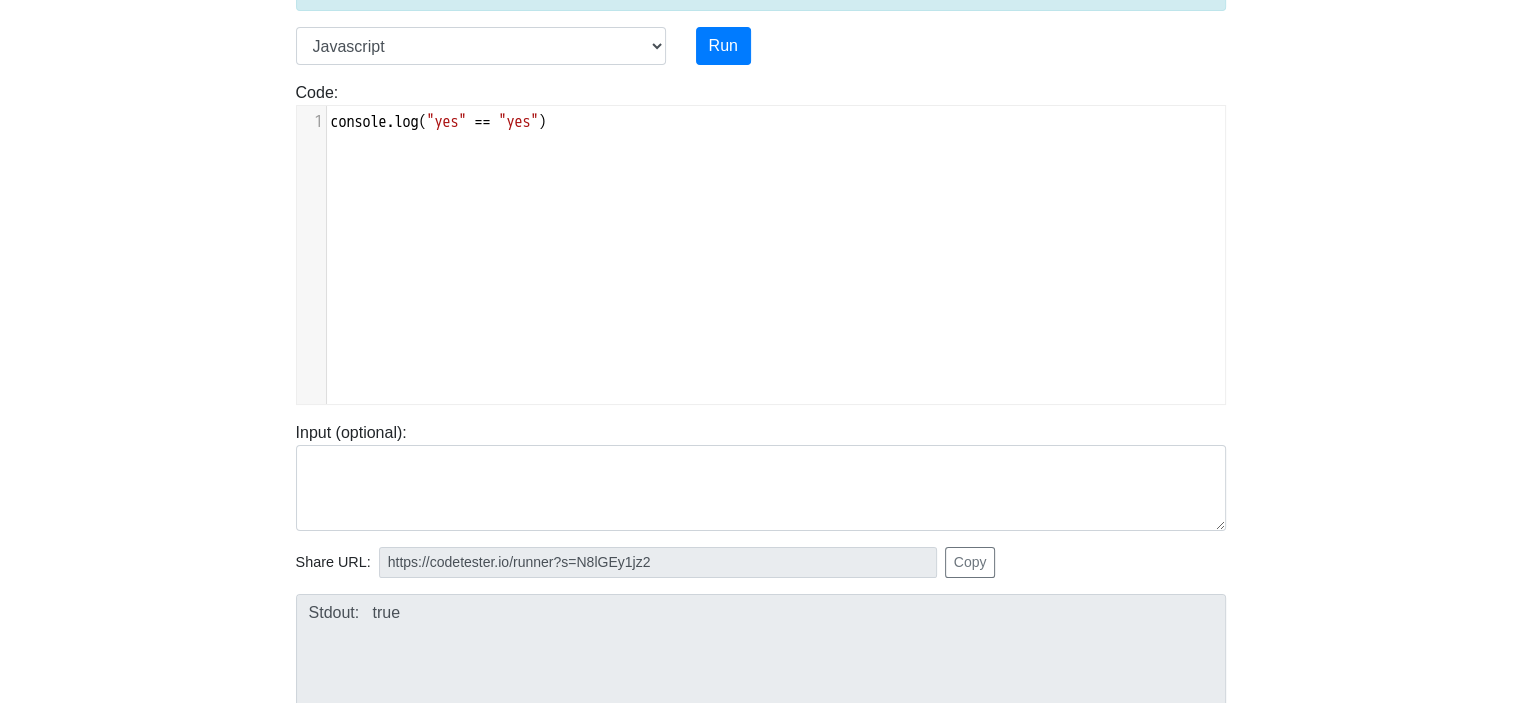 click on "console . log ( "yes"   ==   "yes" )" at bounding box center (439, 122) 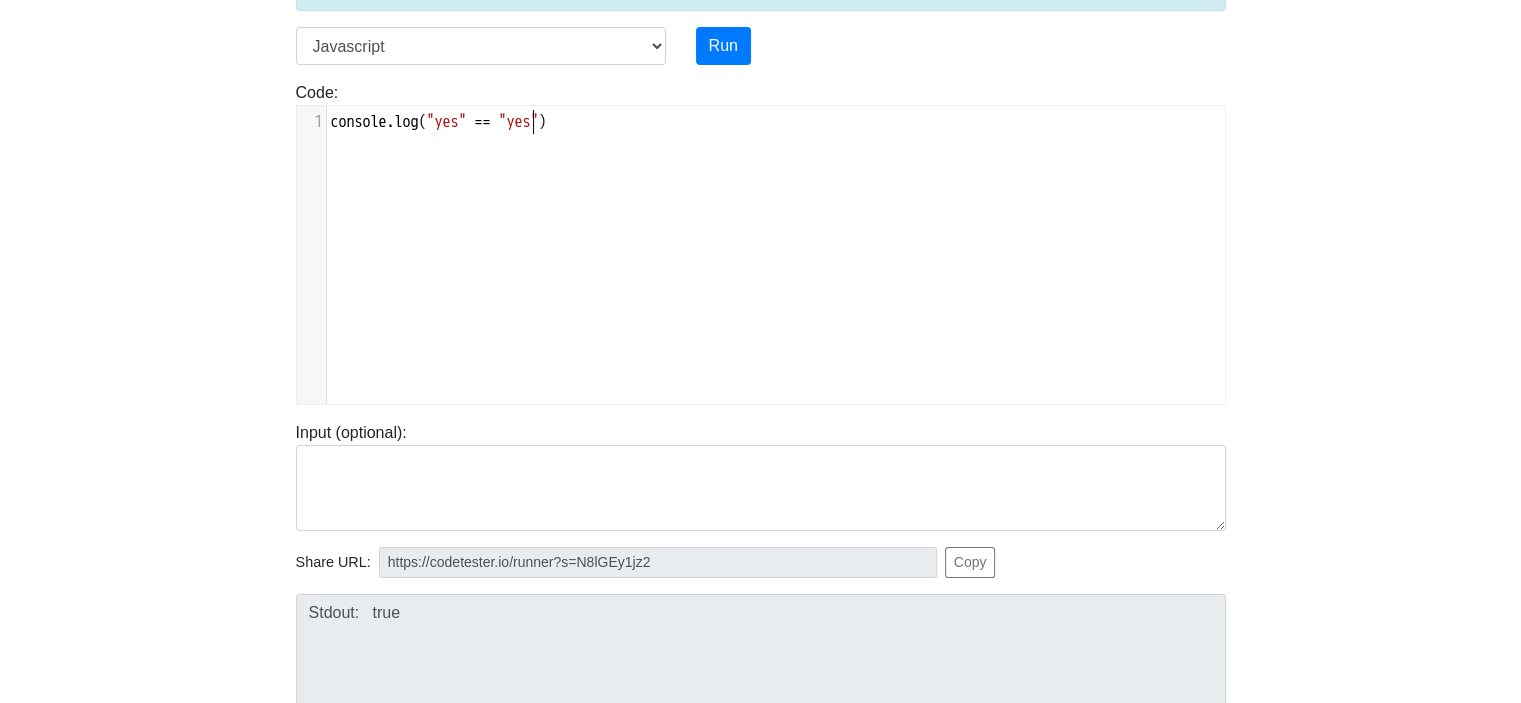 click on ""yes"" at bounding box center (519, 122) 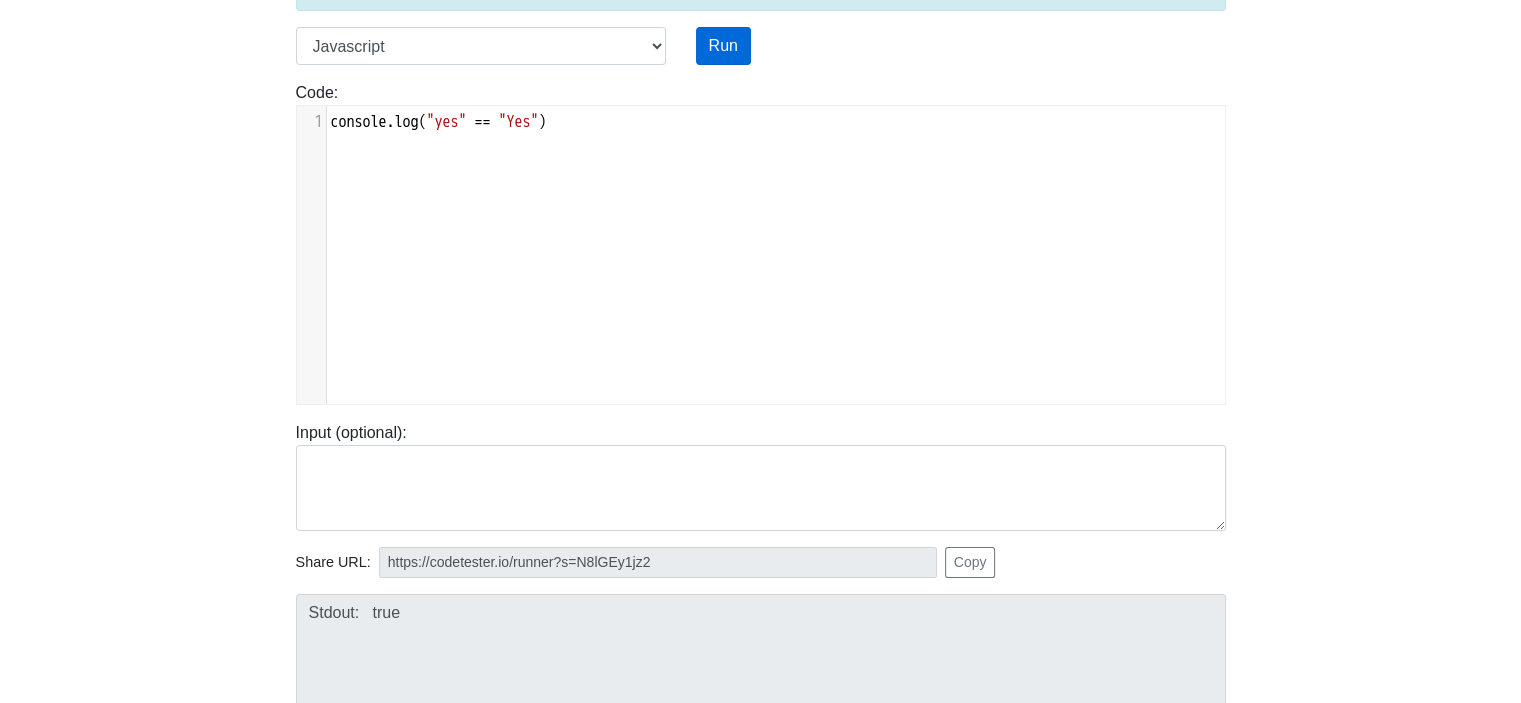 type on "Y" 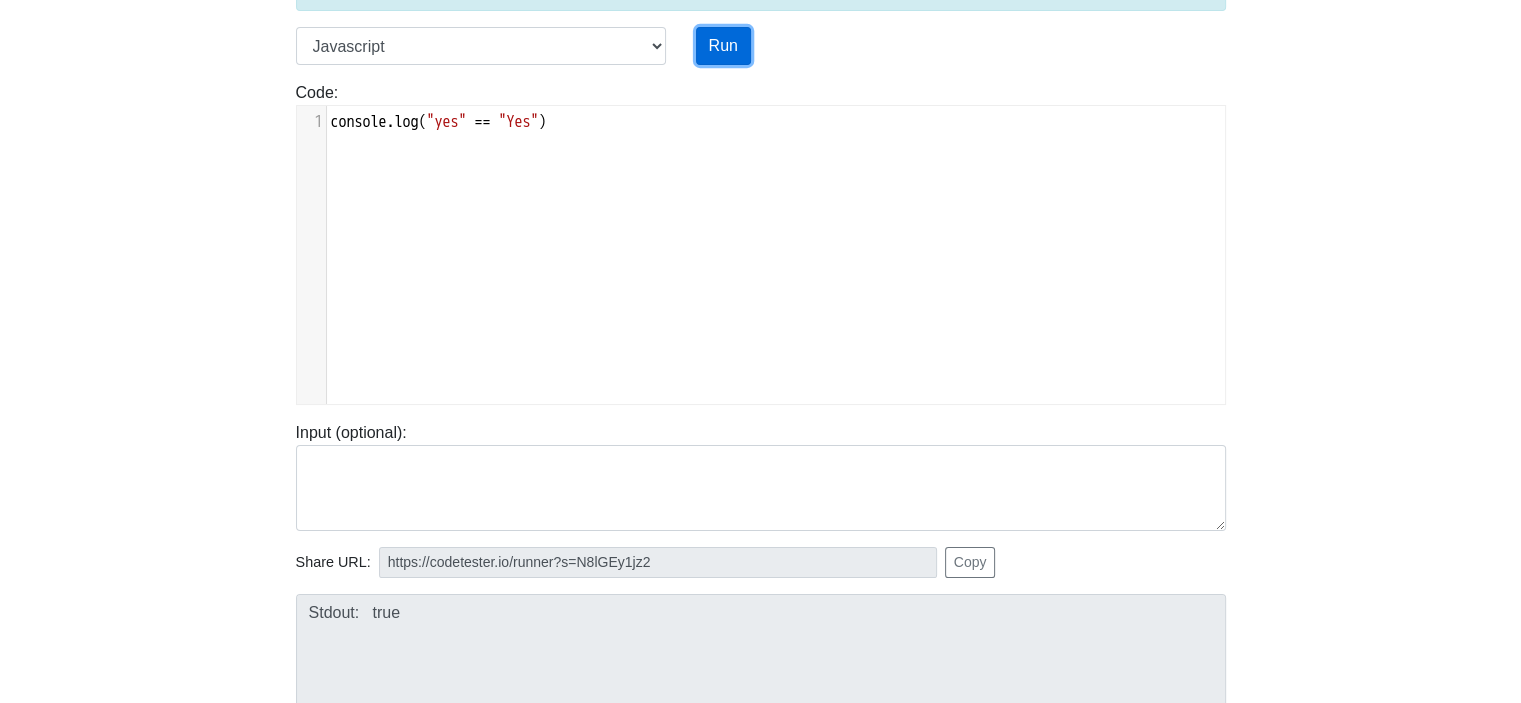 click on "Run" at bounding box center (723, 46) 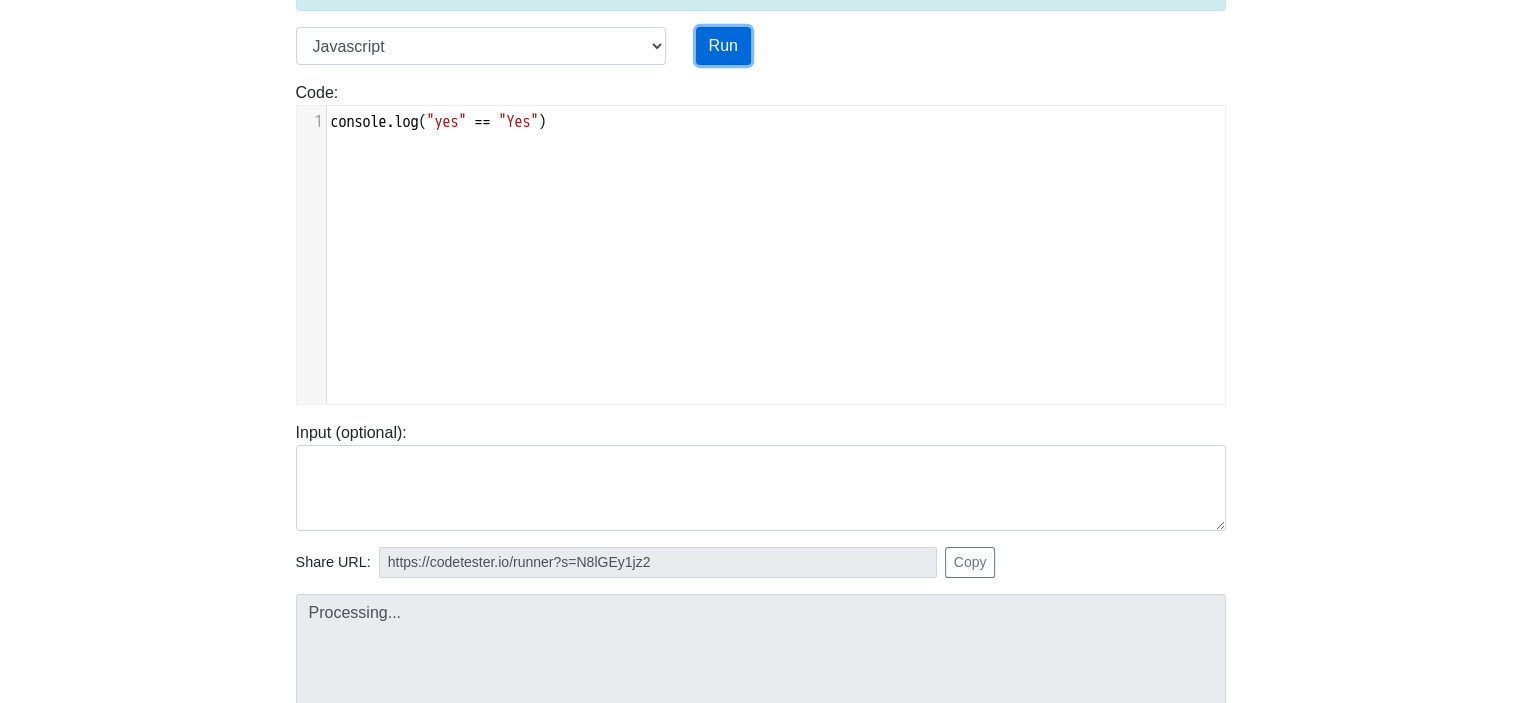 type on "https://codetester.io/runner?s=4QXO604ml0" 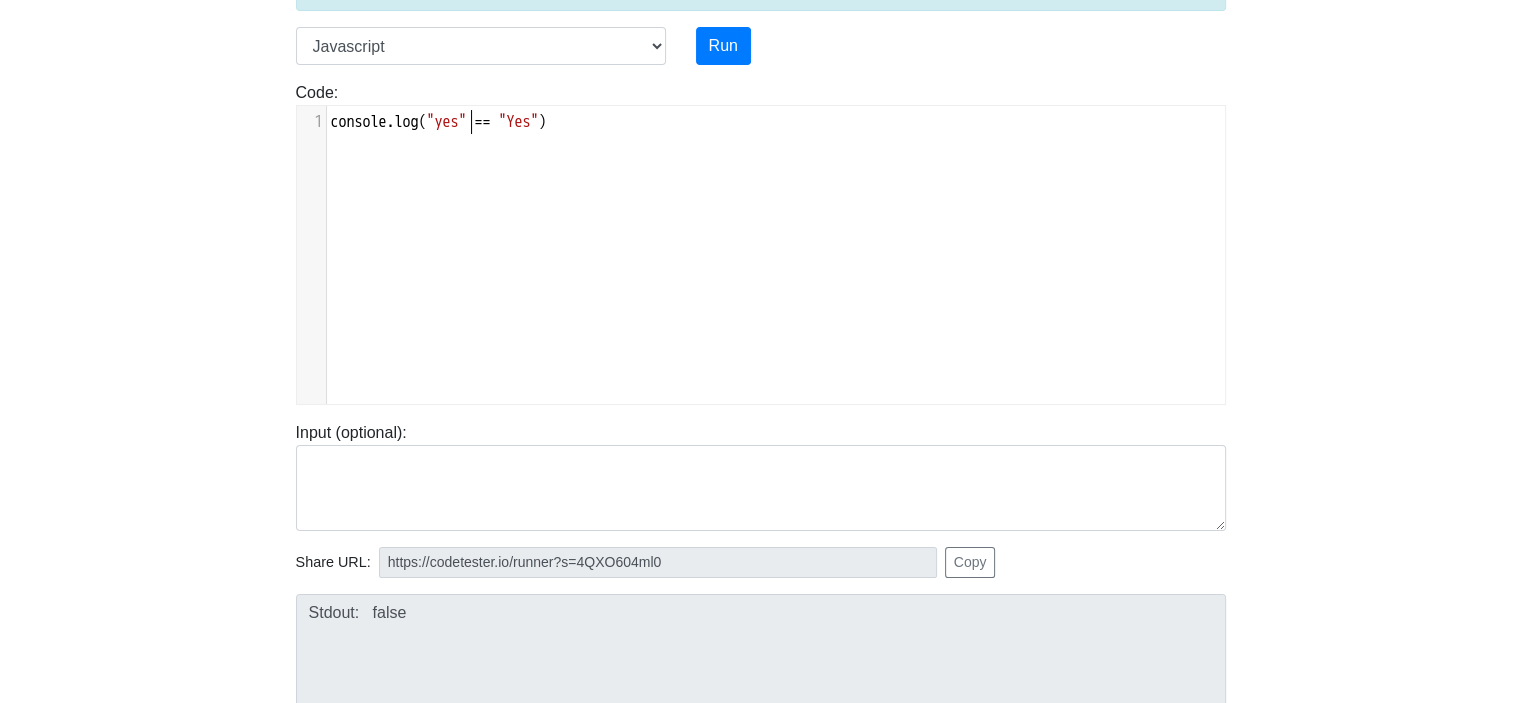 click on ""yes"" at bounding box center [447, 122] 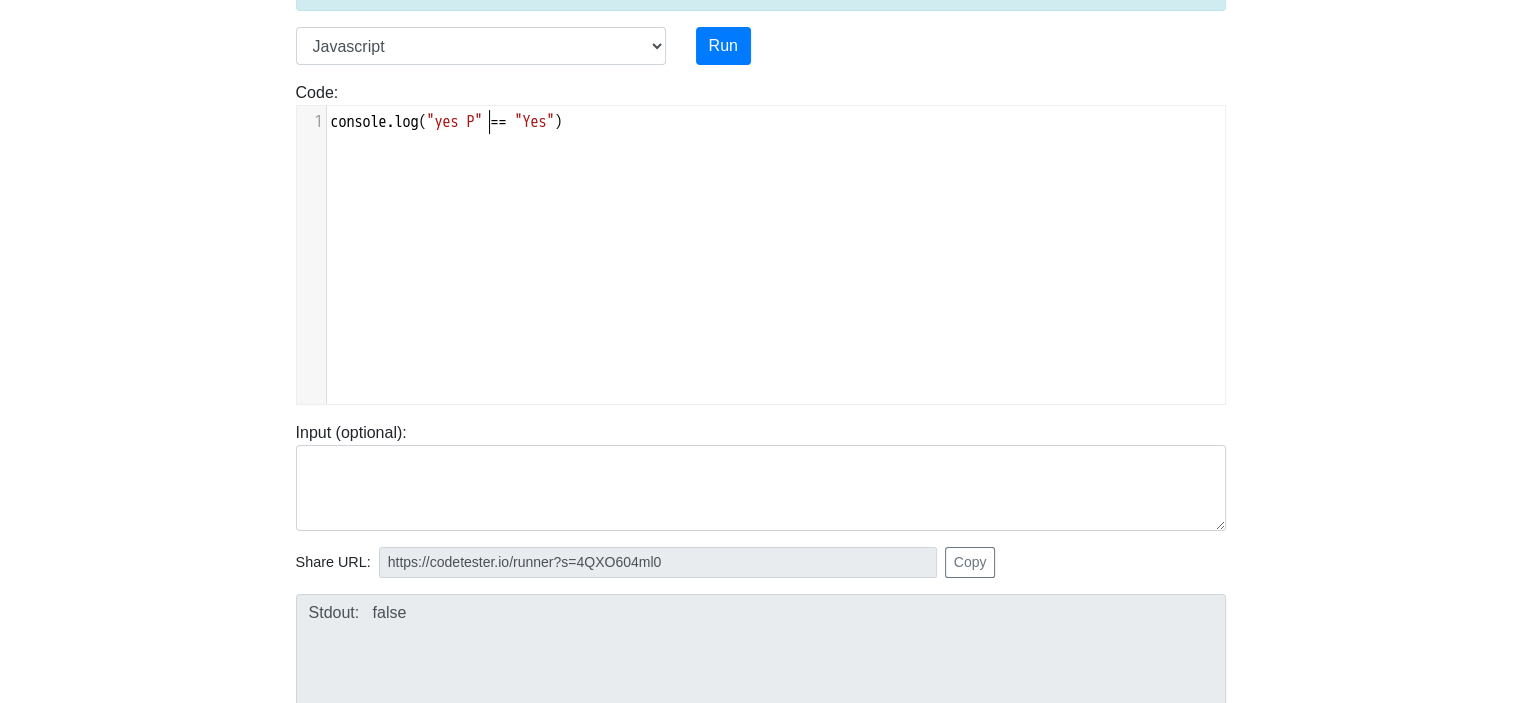 type on "Pl" 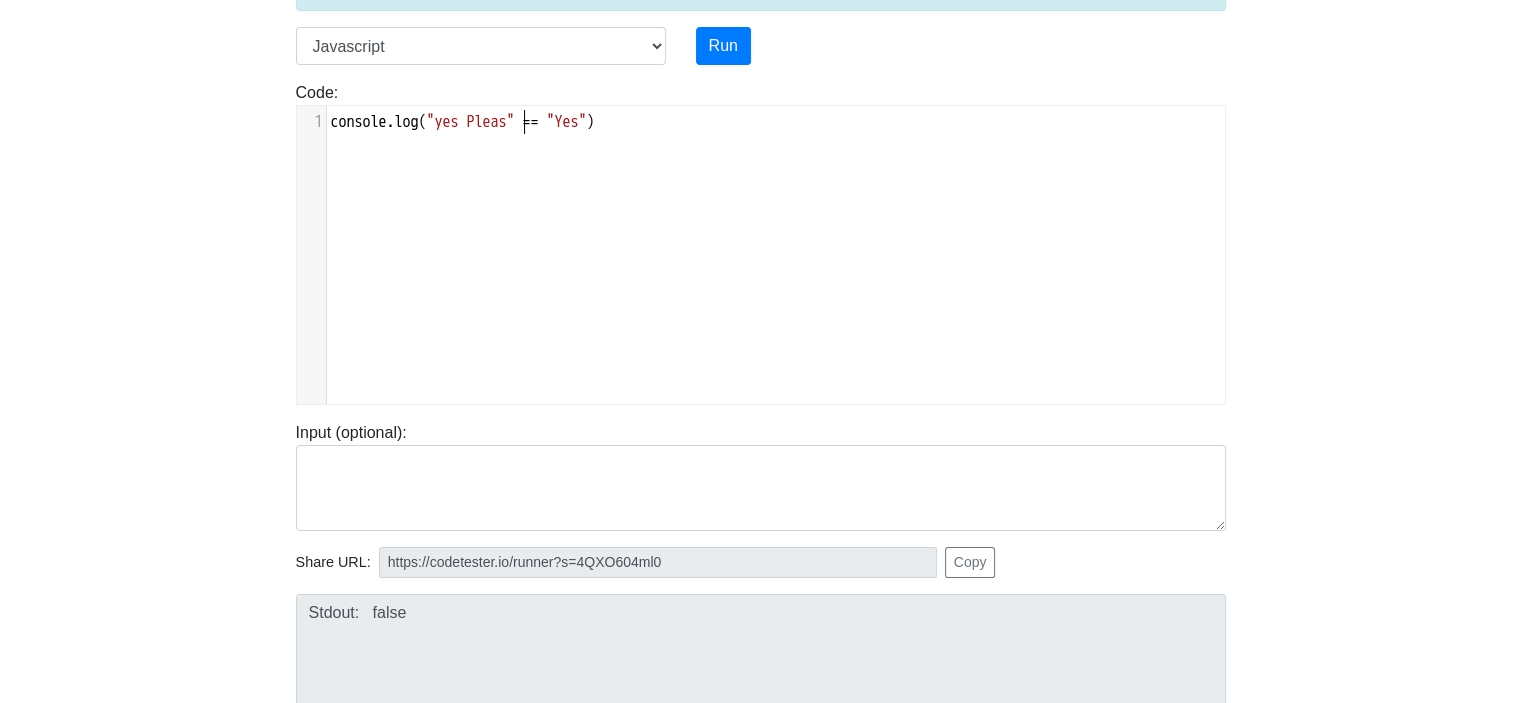 scroll, scrollTop: 8, scrollLeft: 42, axis: both 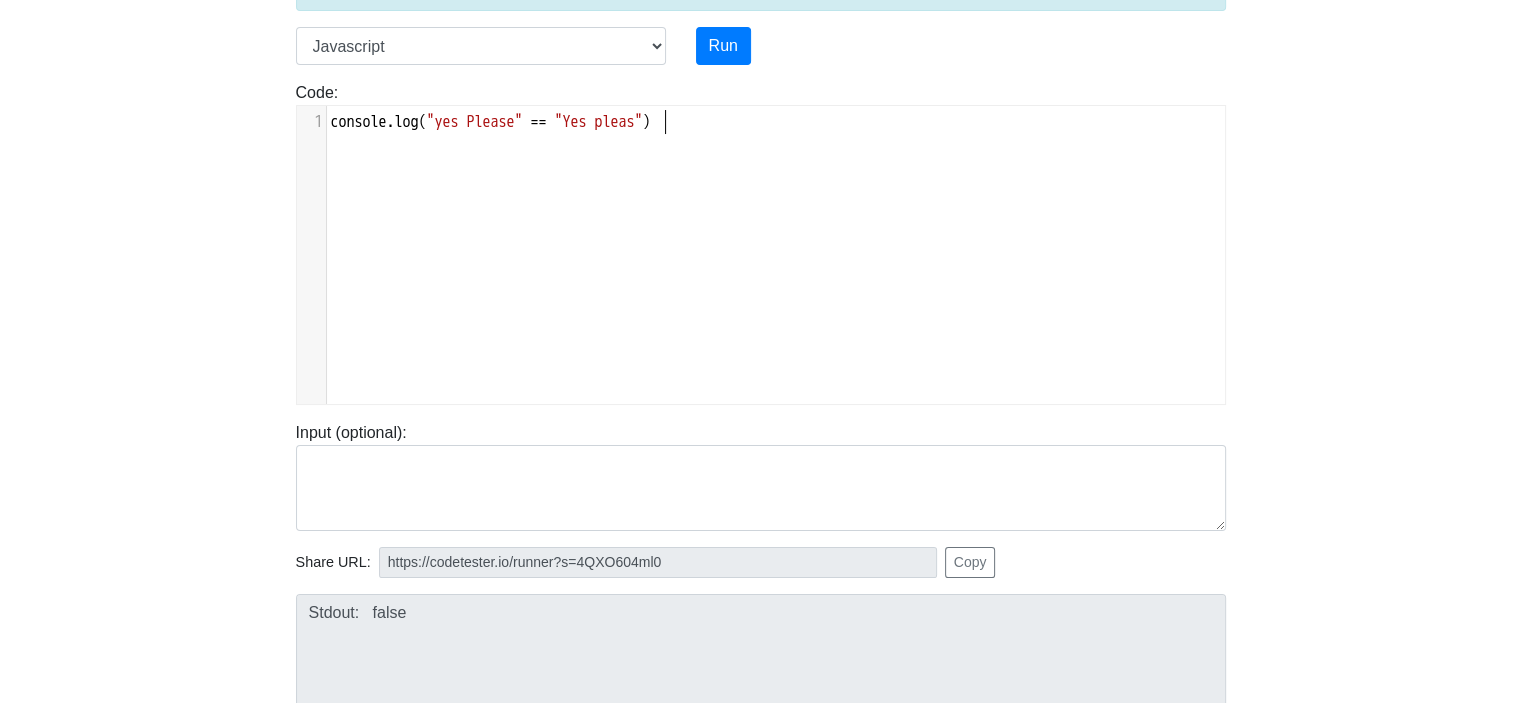 type on "please" 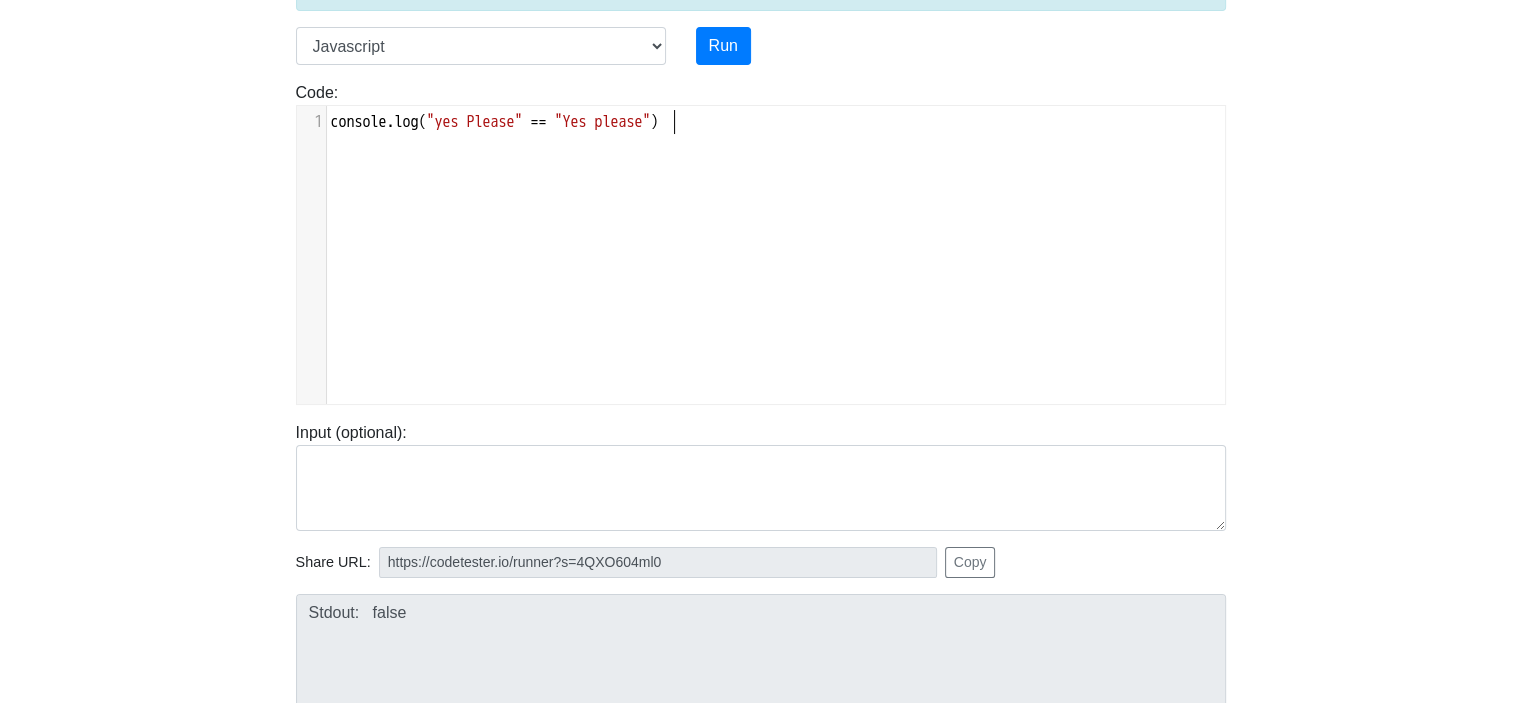 scroll, scrollTop: 8, scrollLeft: 60, axis: both 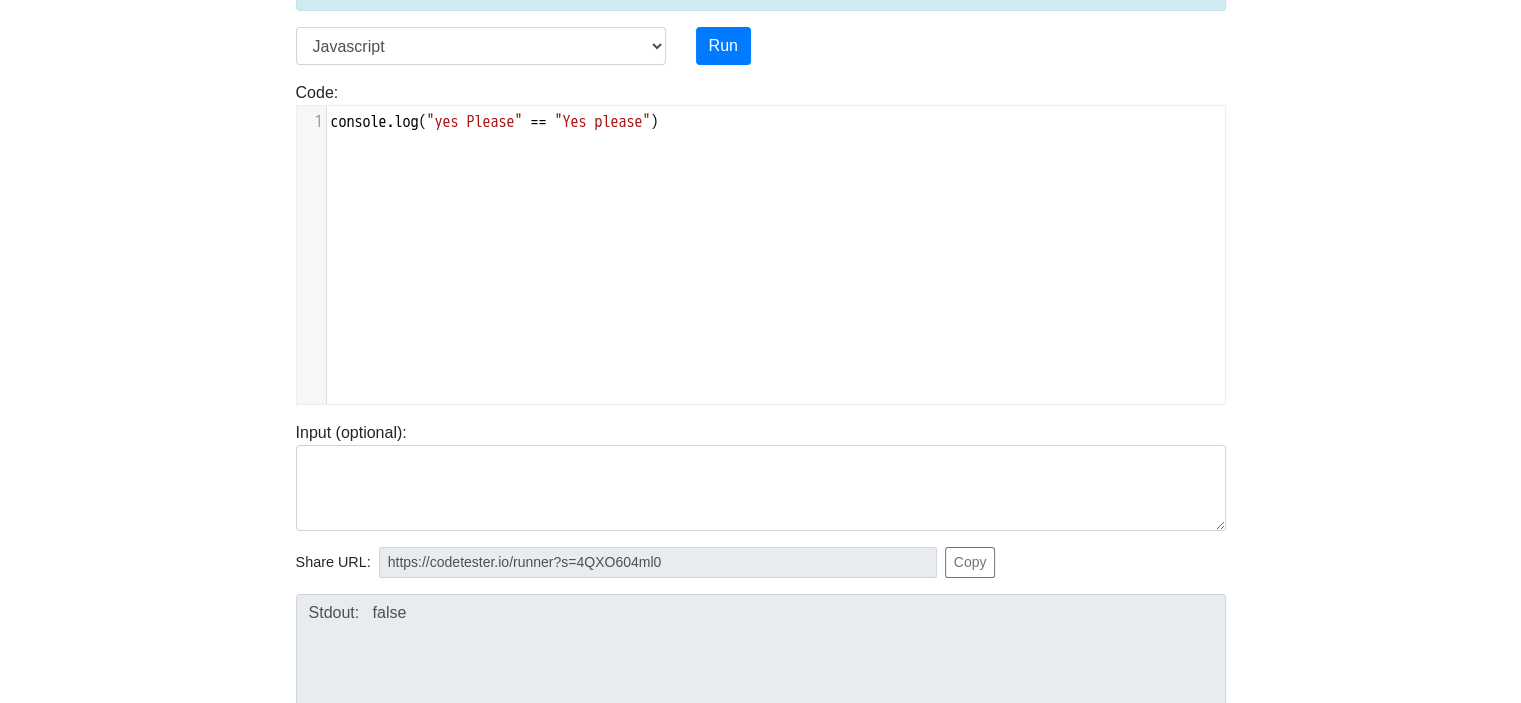 type on "." 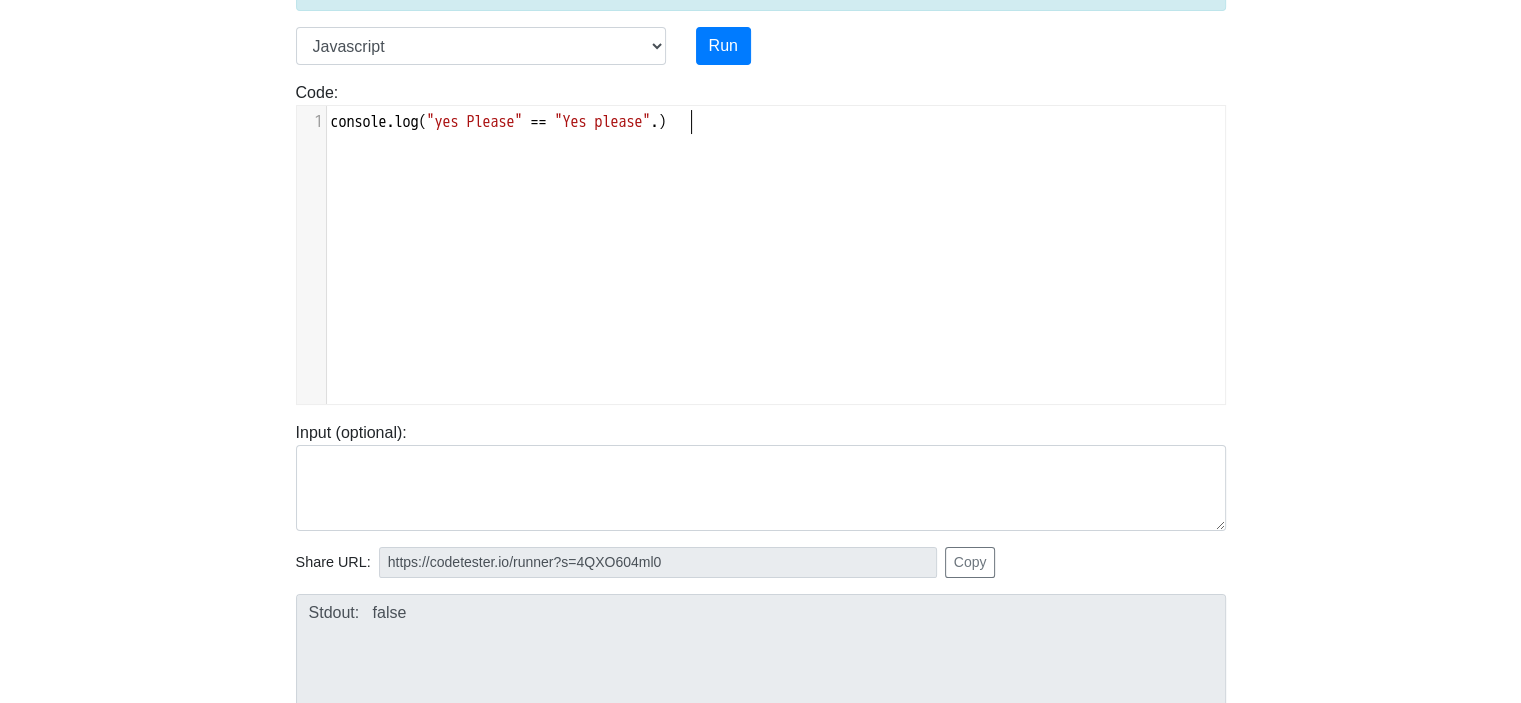 scroll, scrollTop: 8, scrollLeft: 9, axis: both 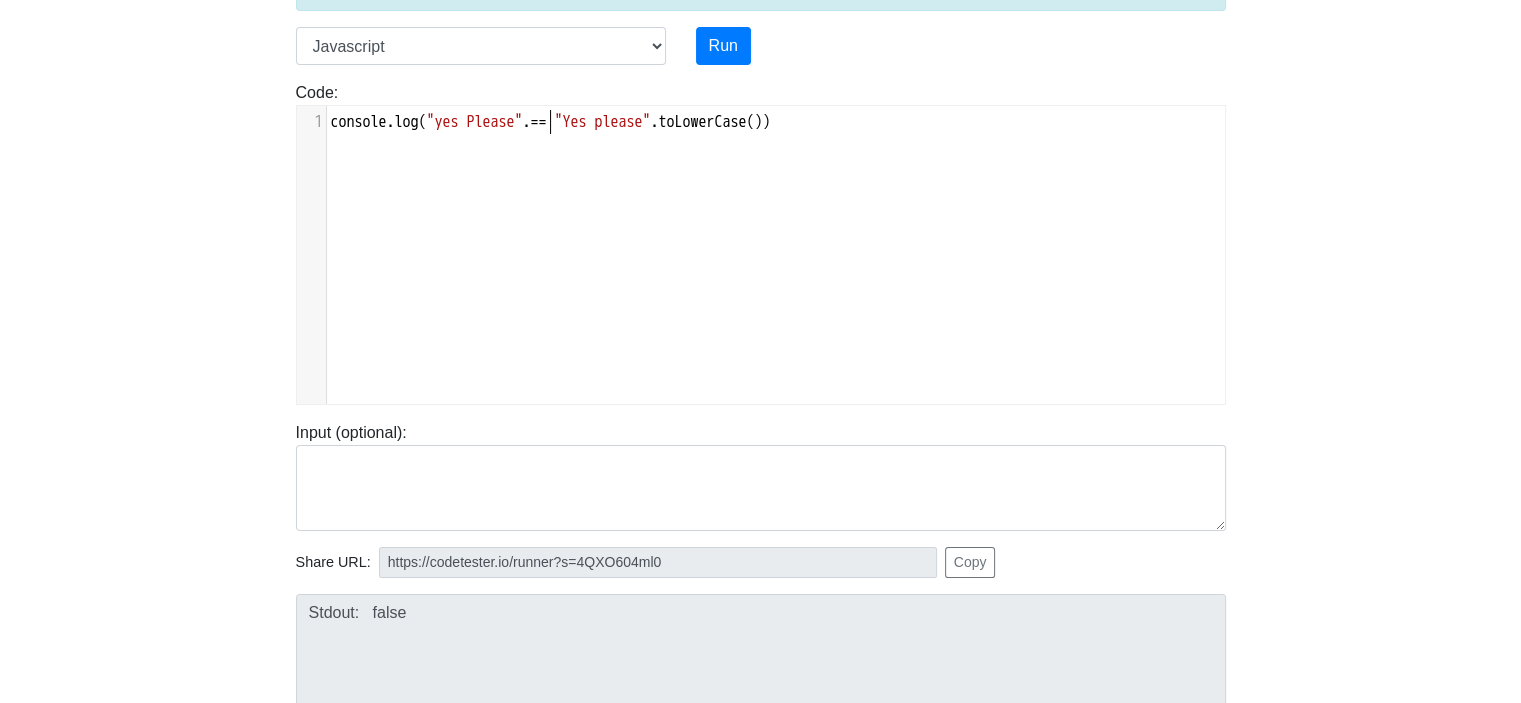 paste 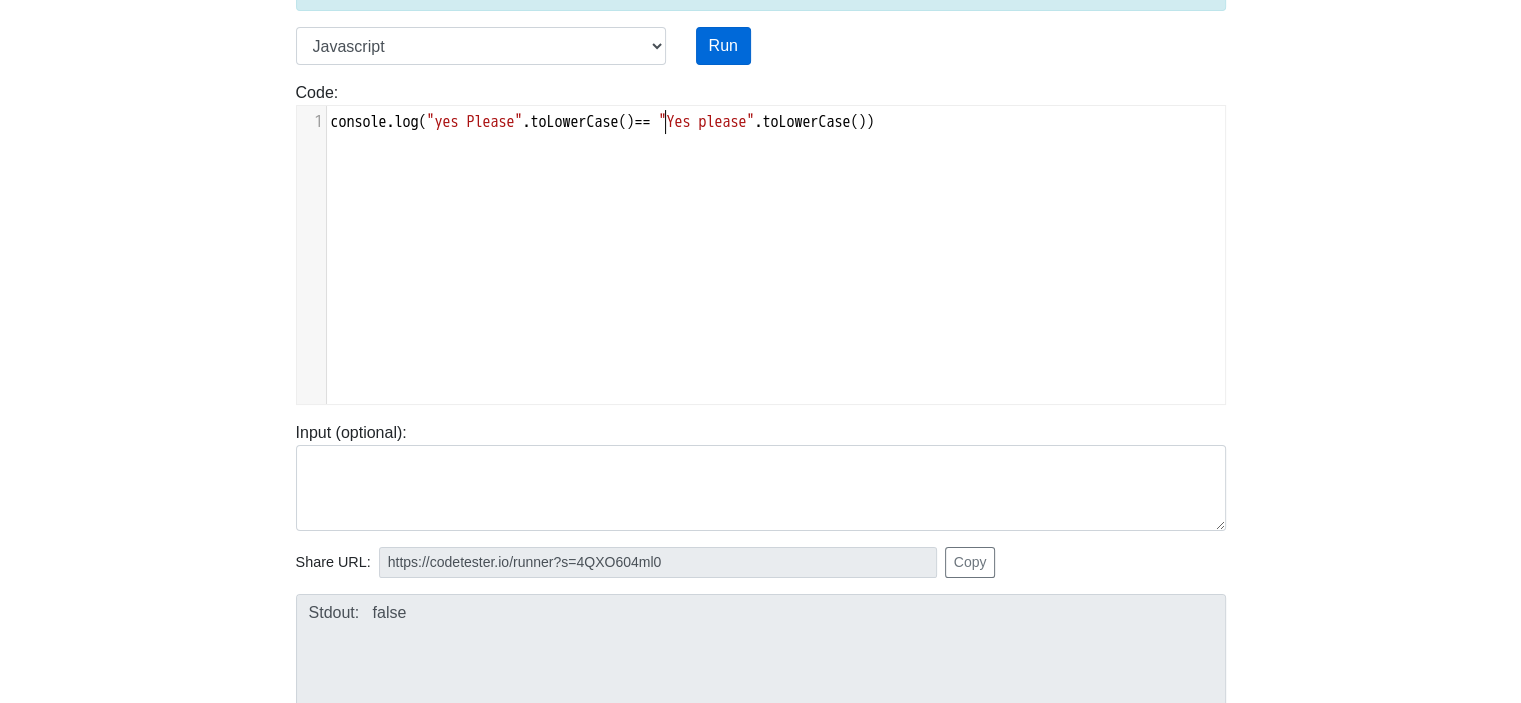 type on "." 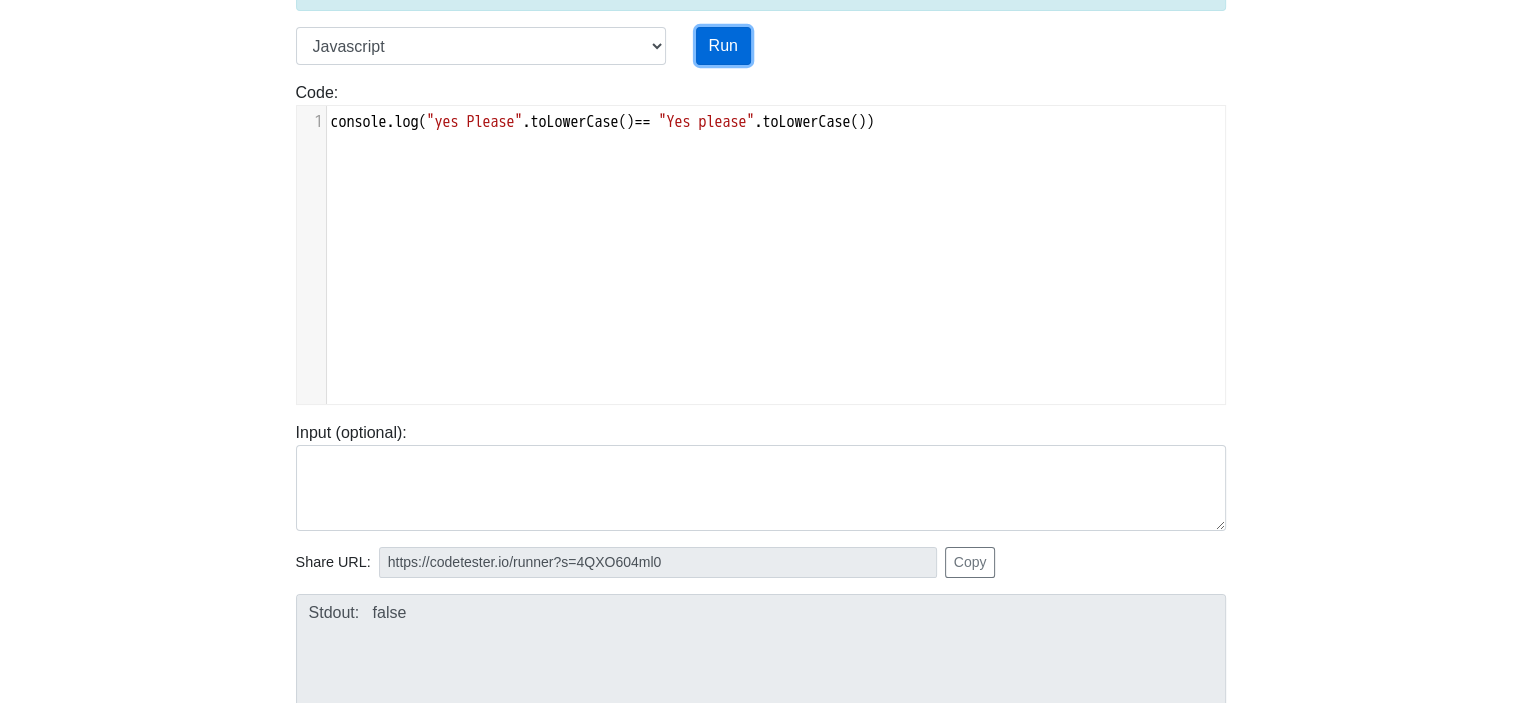 click on "Run" at bounding box center (723, 46) 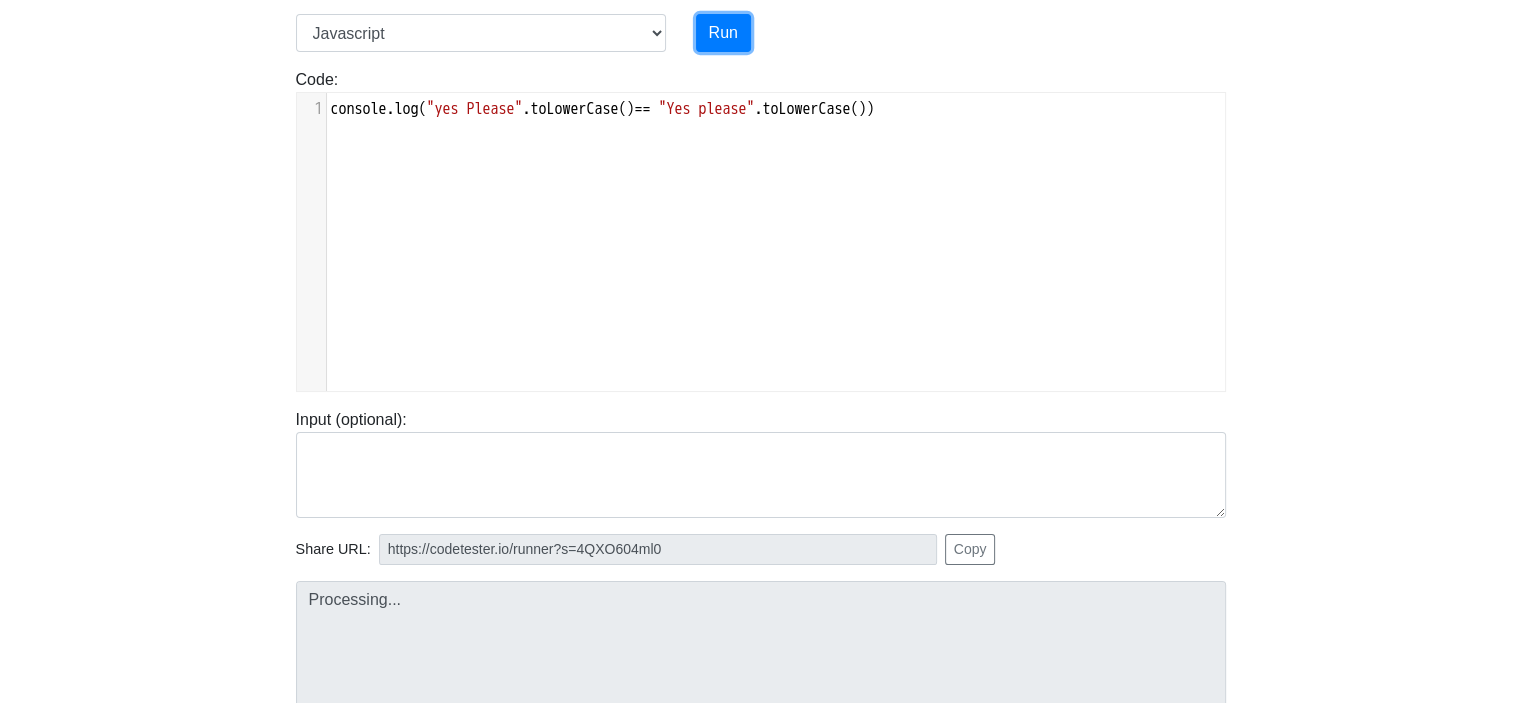 scroll, scrollTop: 181, scrollLeft: 0, axis: vertical 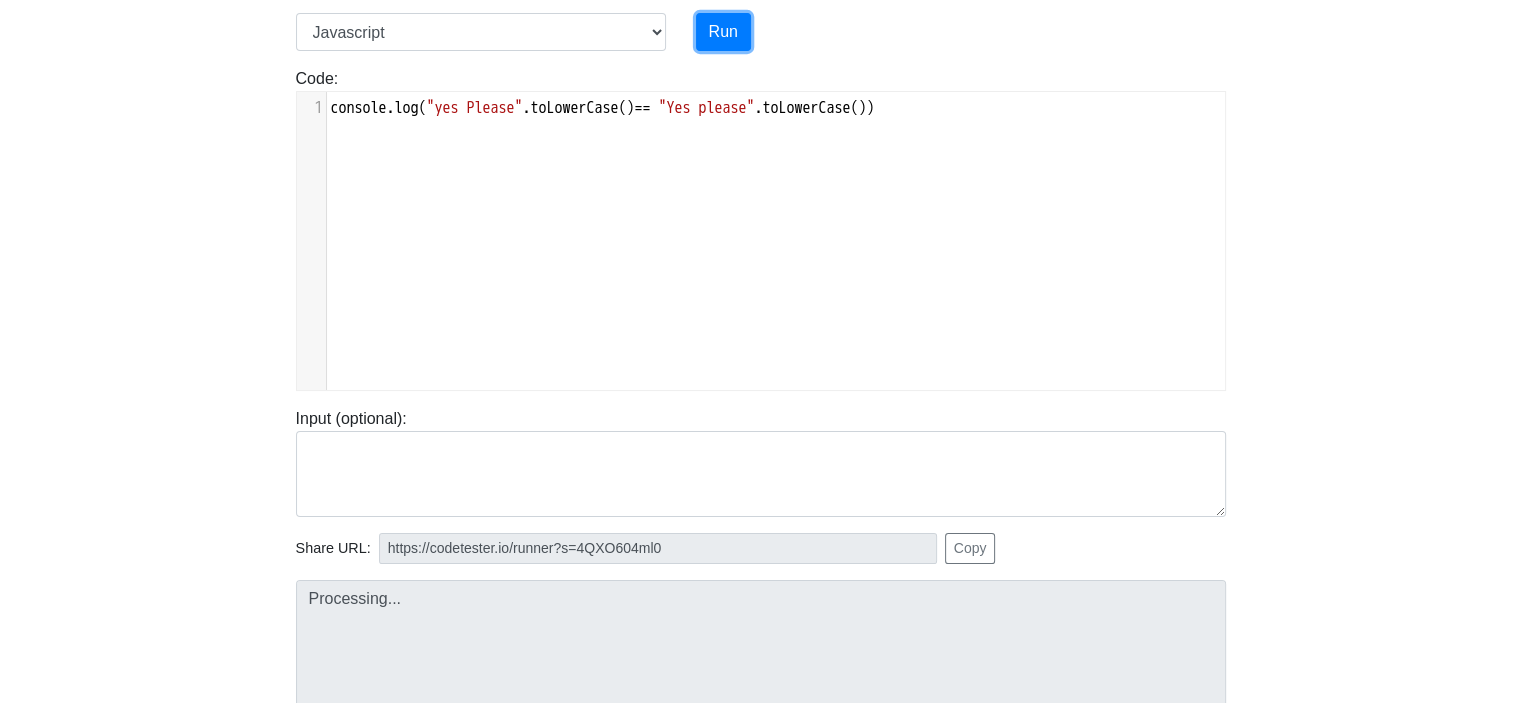 type on "https://codetester.io/runner?s=woXvA6Zjl6" 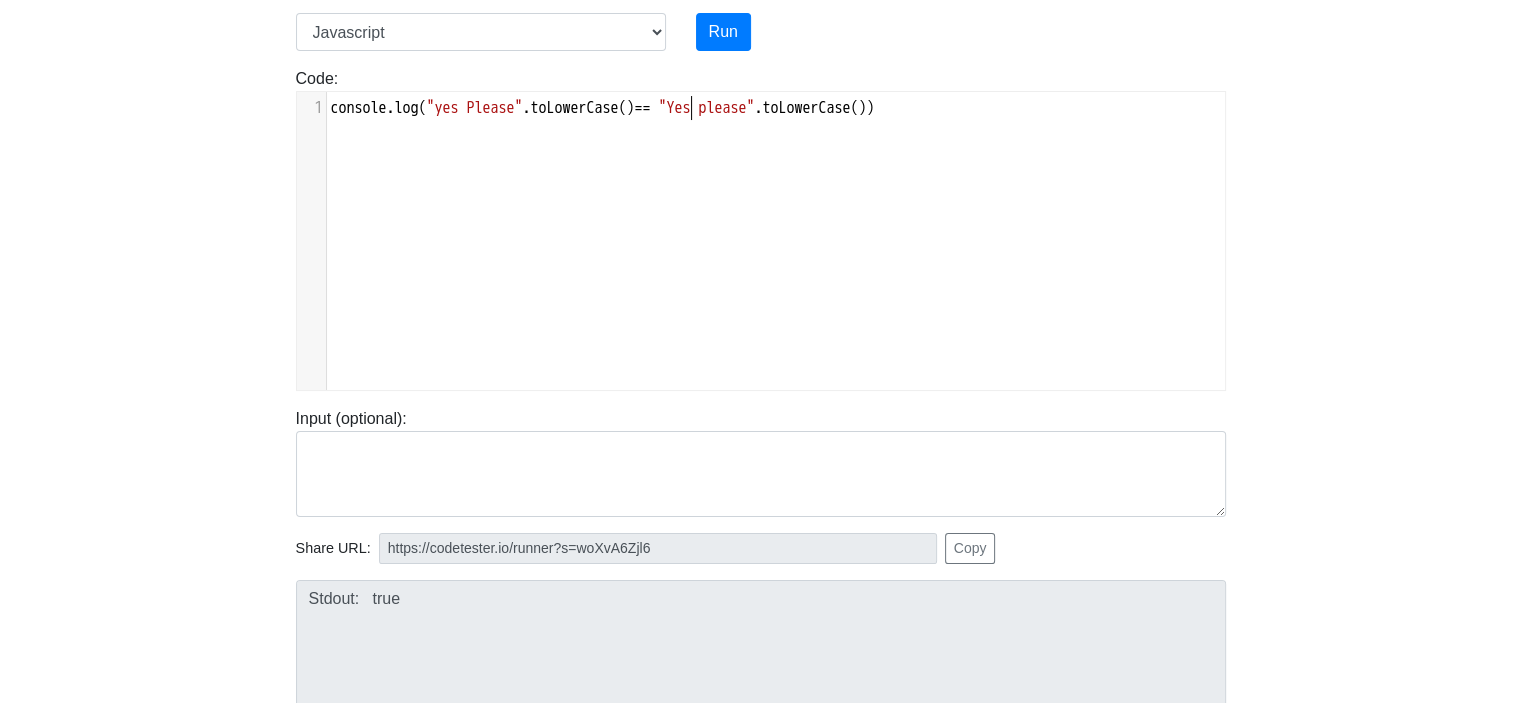 click on "==" at bounding box center [643, 108] 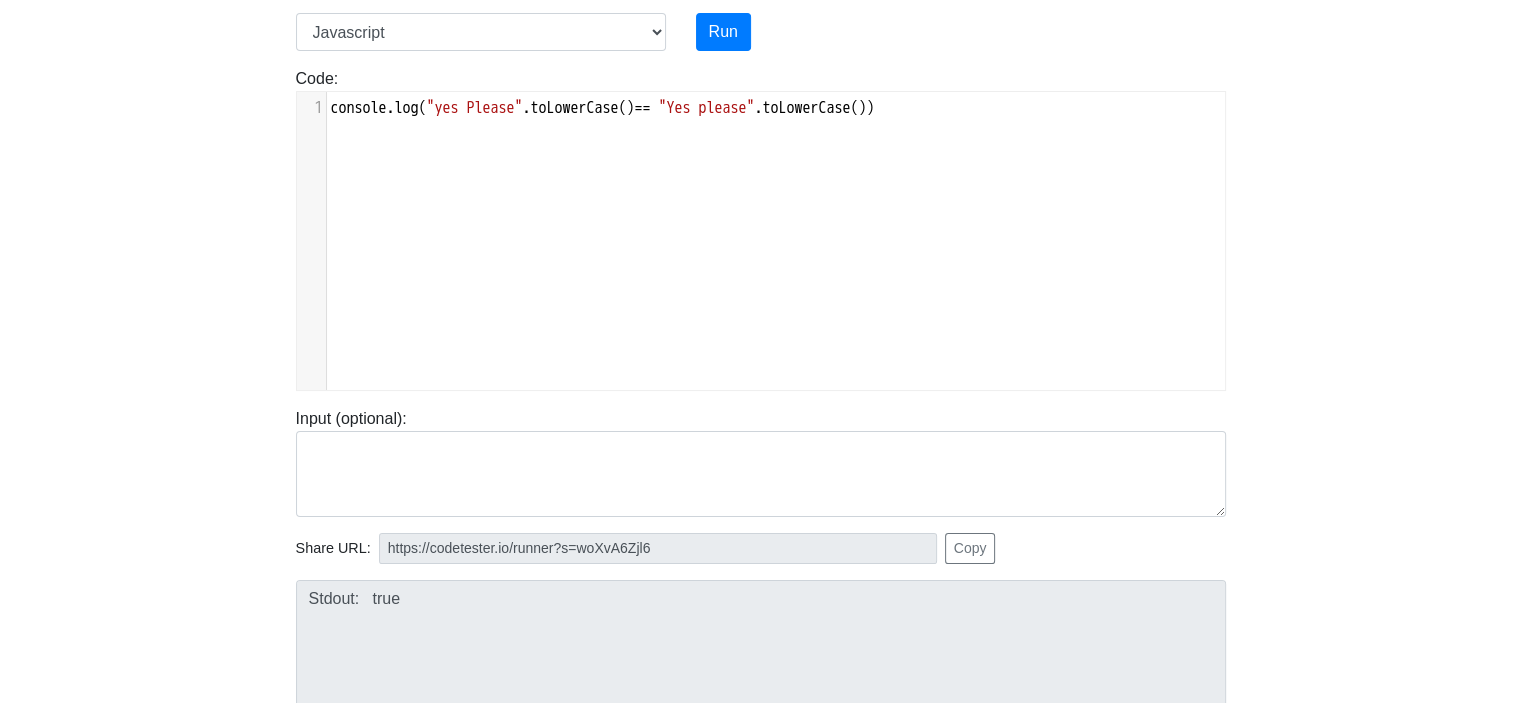 type on "-" 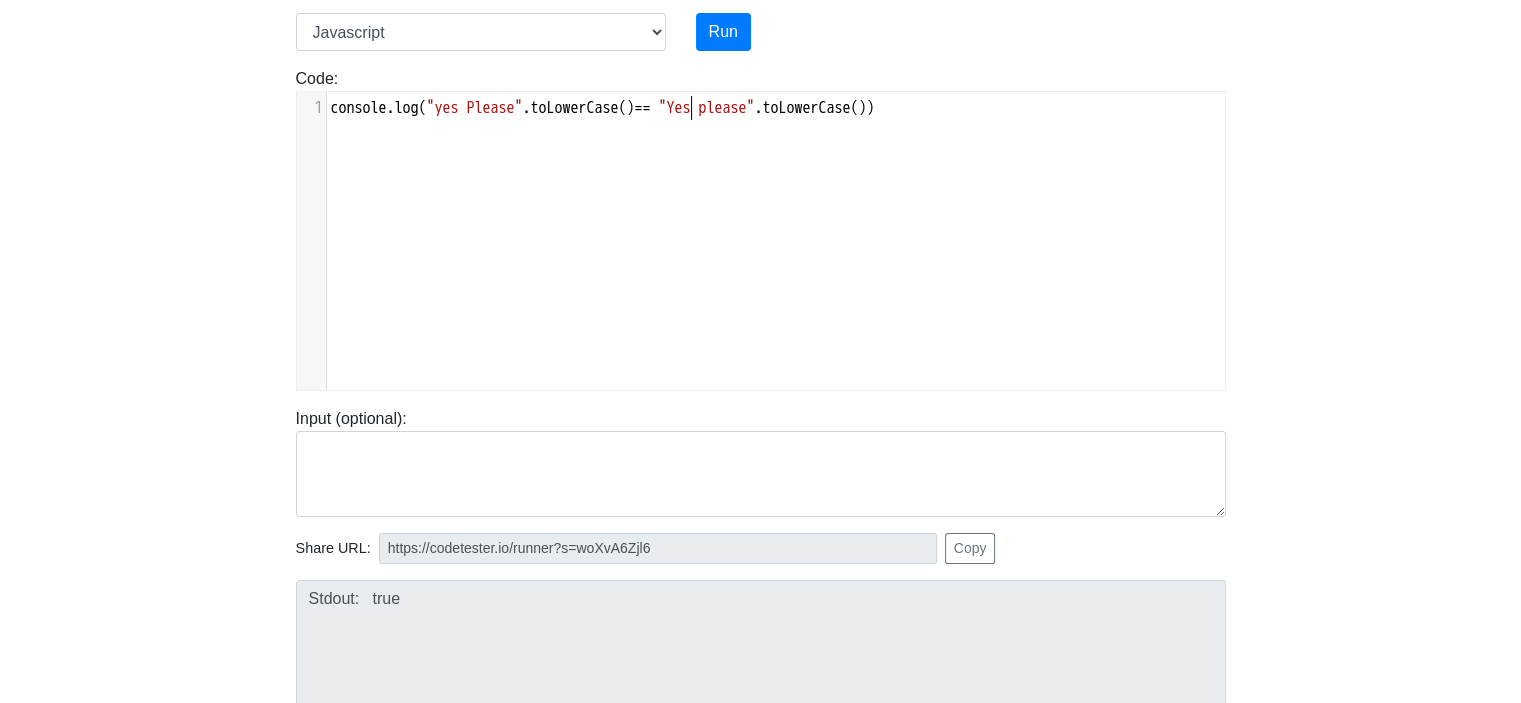 type on "-" 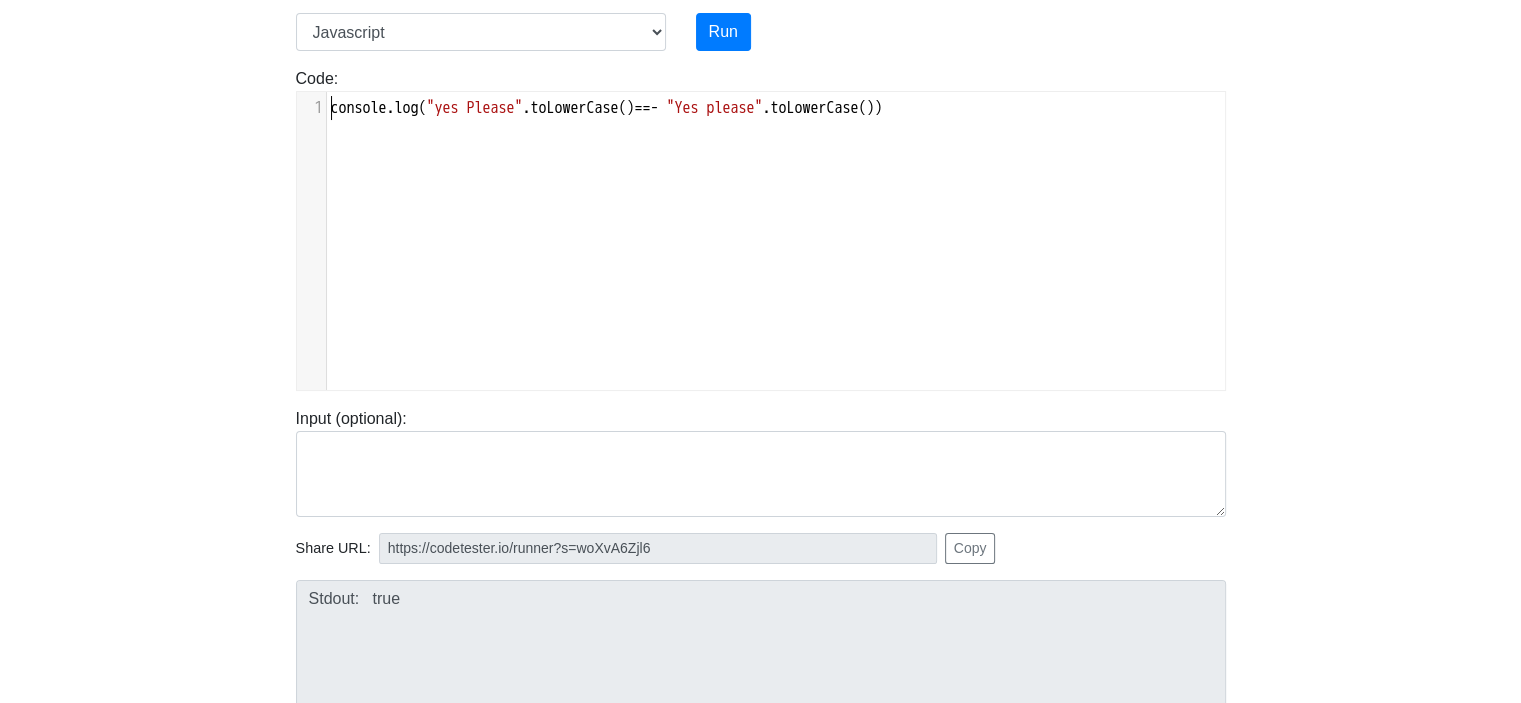 type on "=" 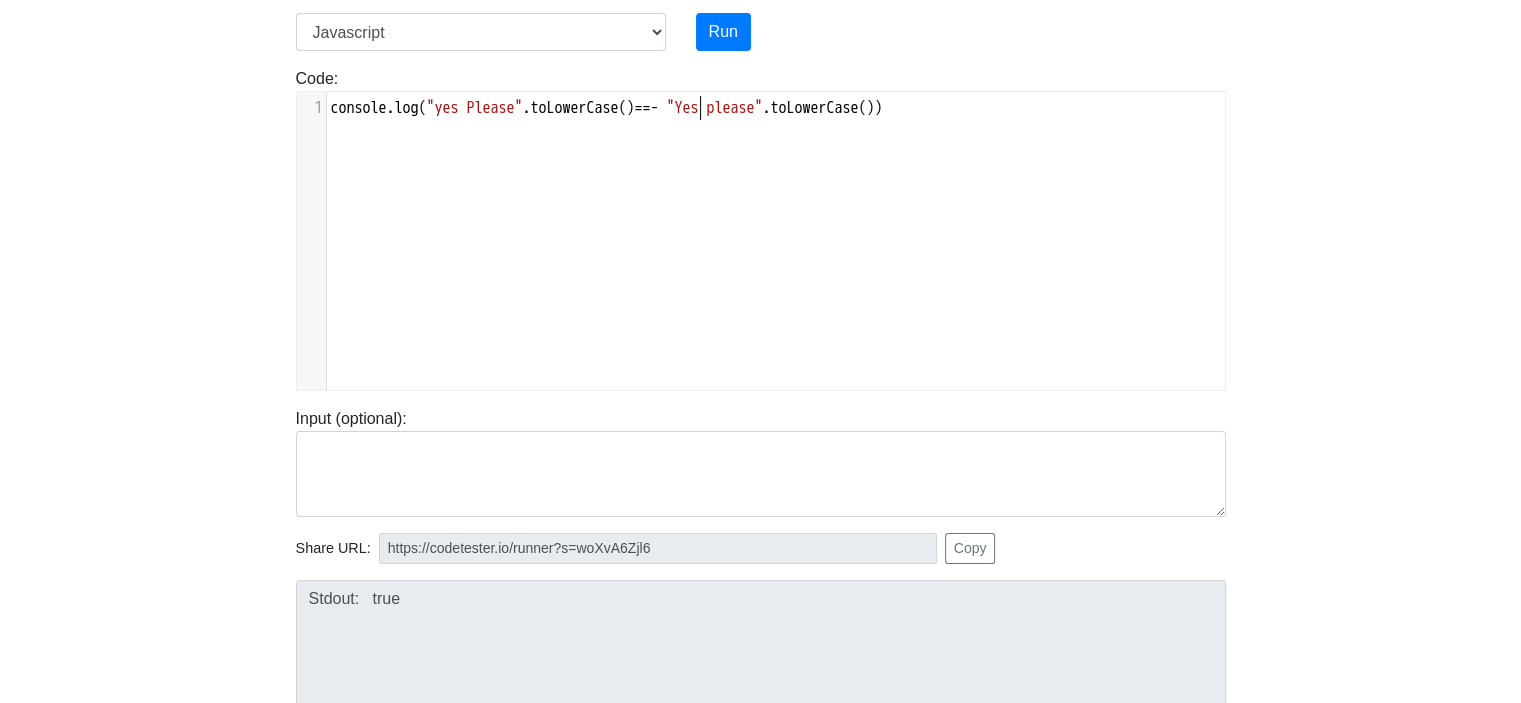 click on "==-" at bounding box center (647, 108) 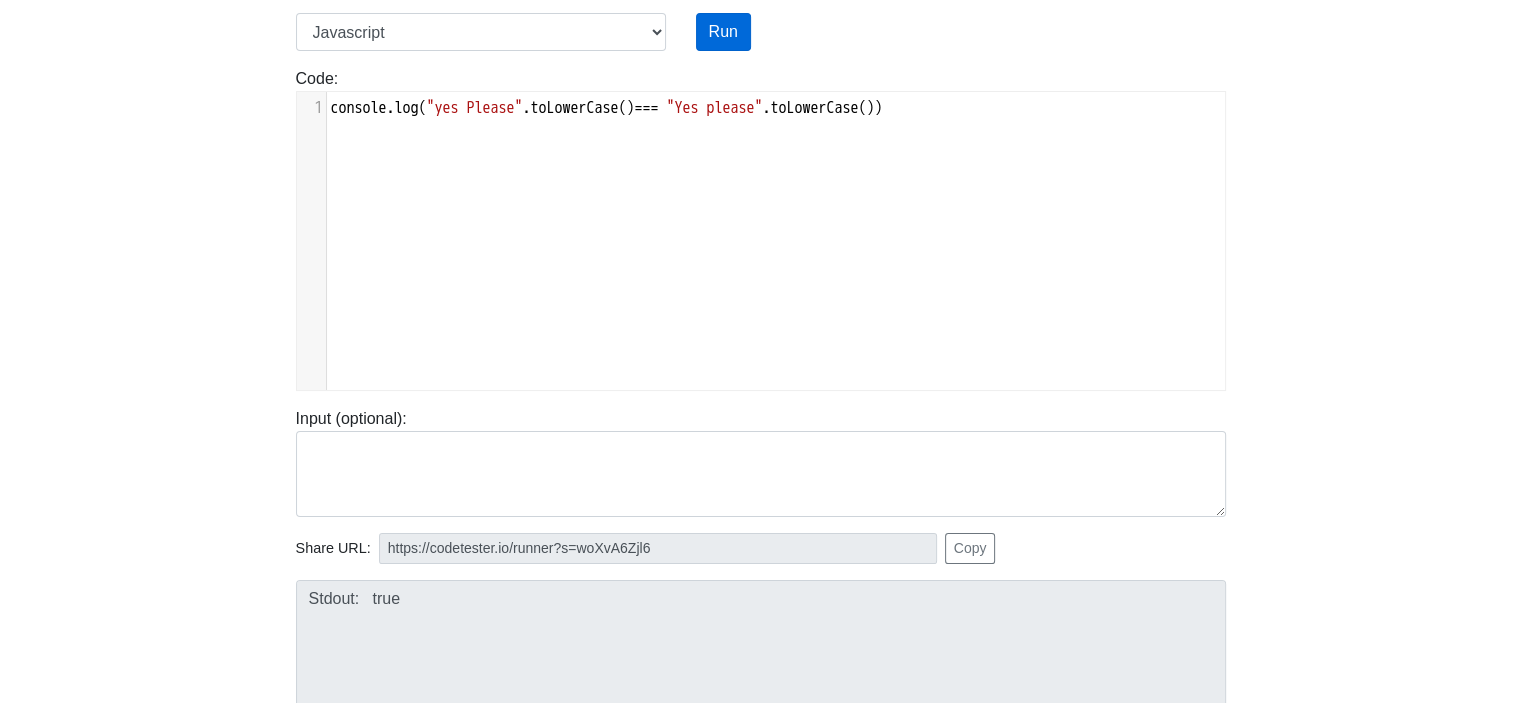 type on "=" 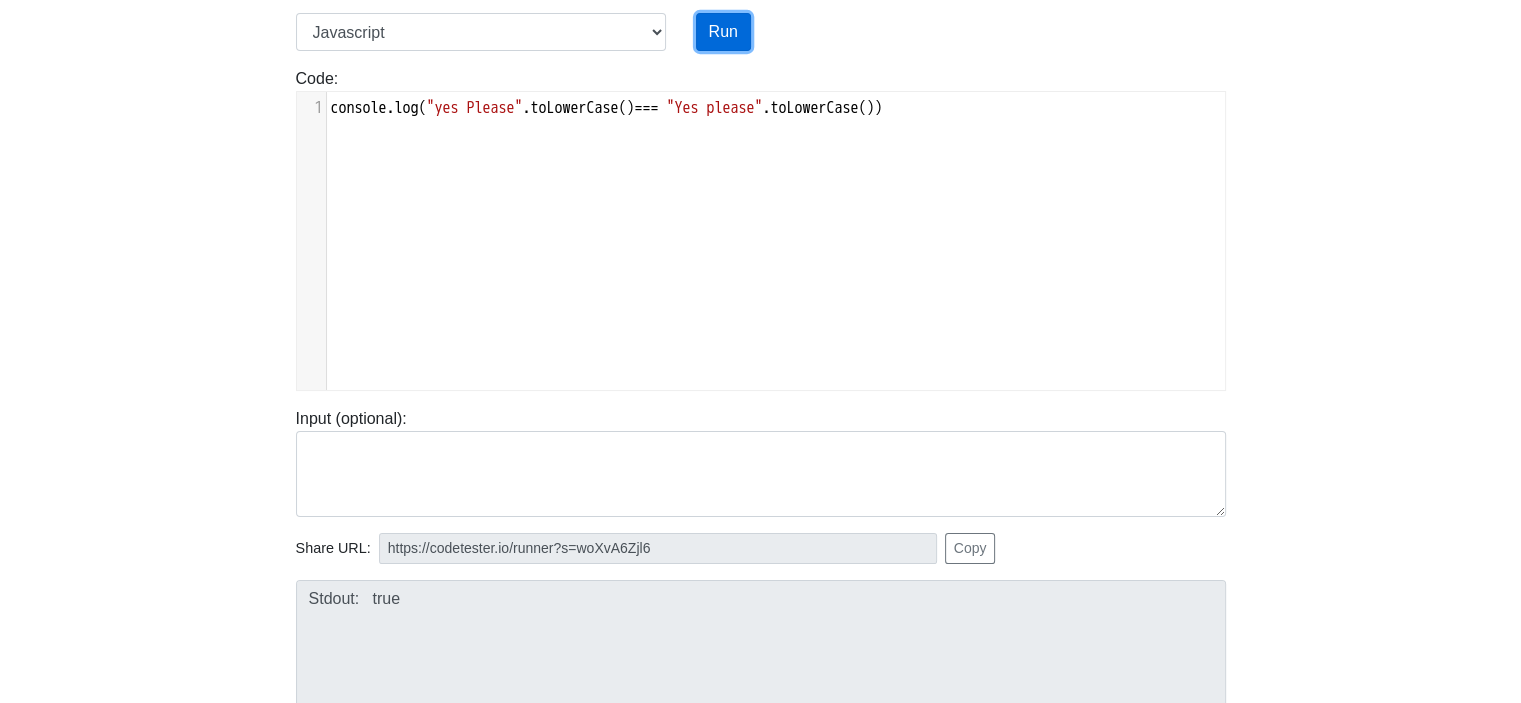 click on "Run" at bounding box center (723, 32) 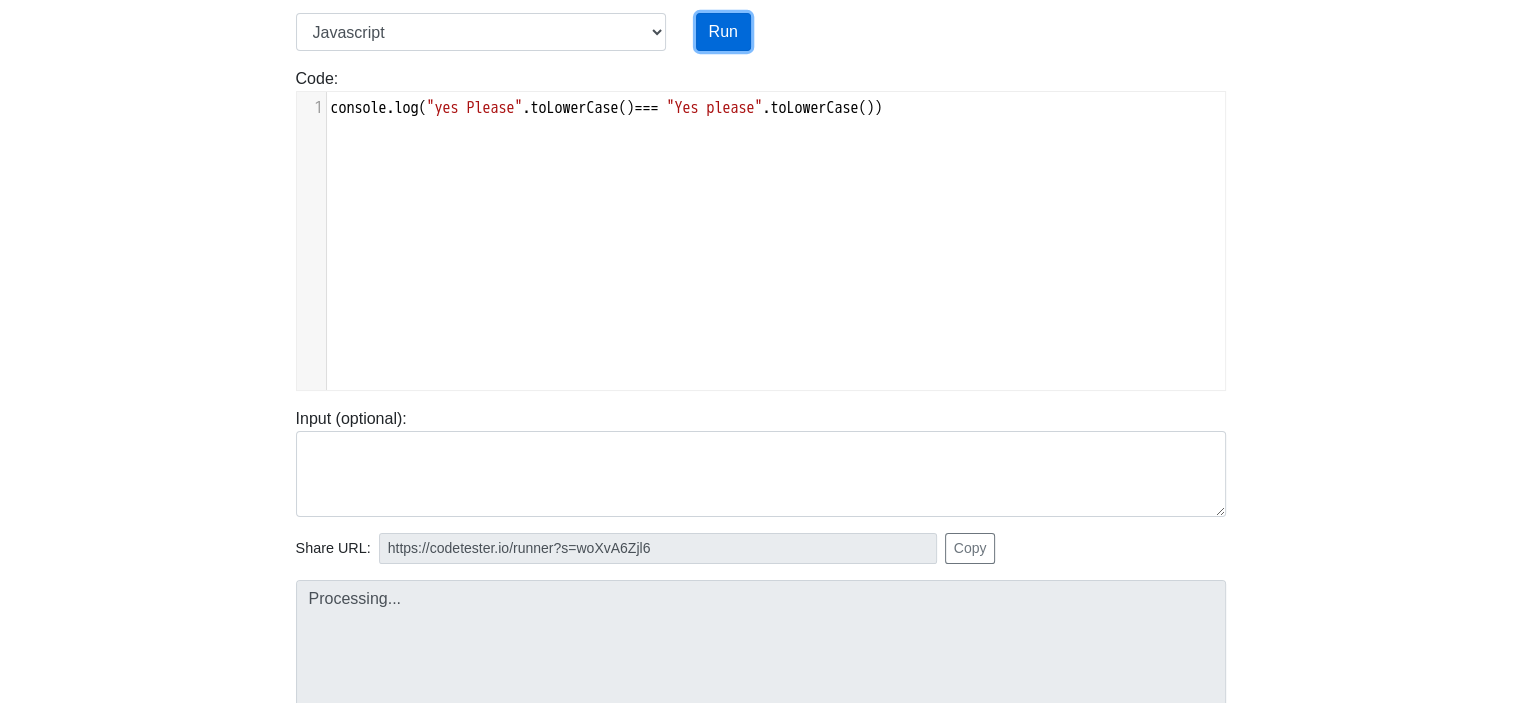 type on "https://codetester.io/runner?s=wBX9oBprW5" 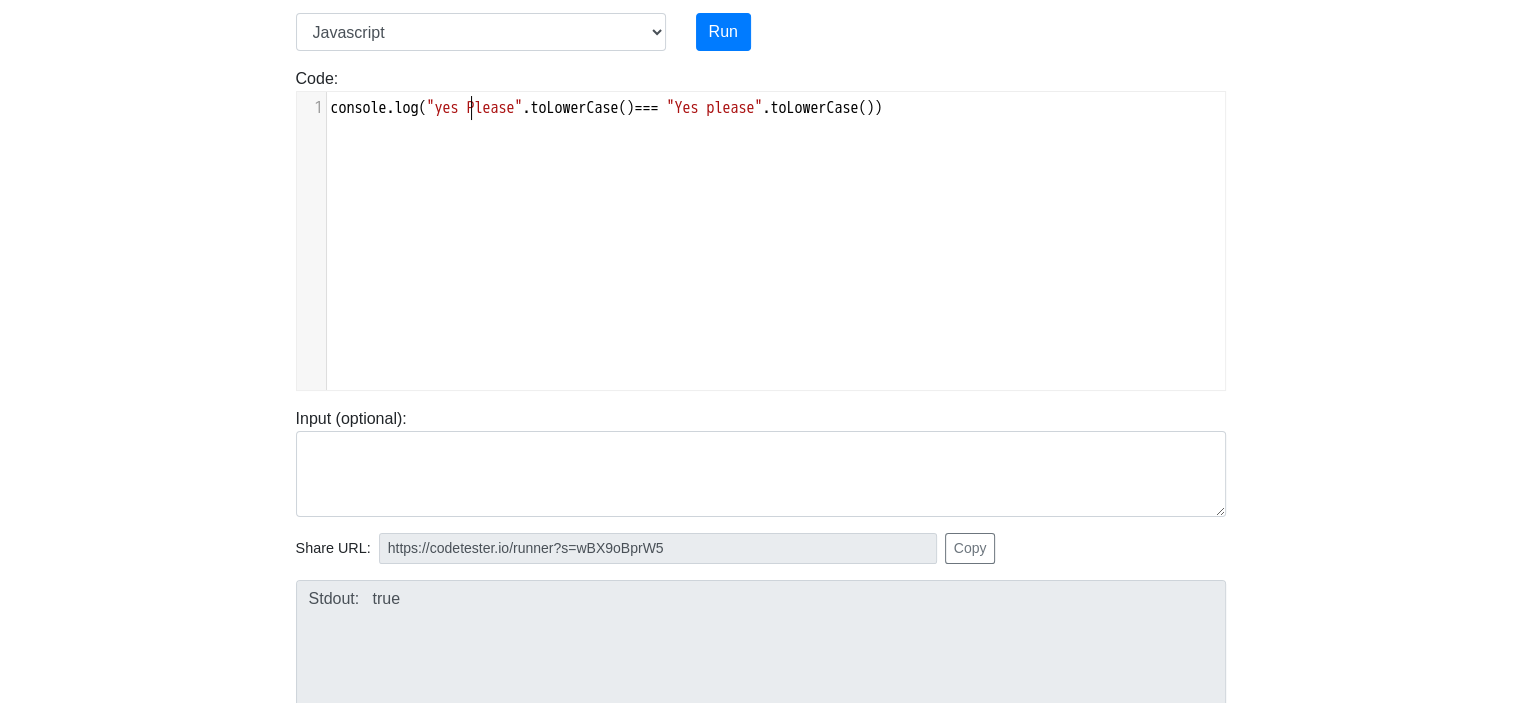 click on ""yes Please"" at bounding box center (475, 108) 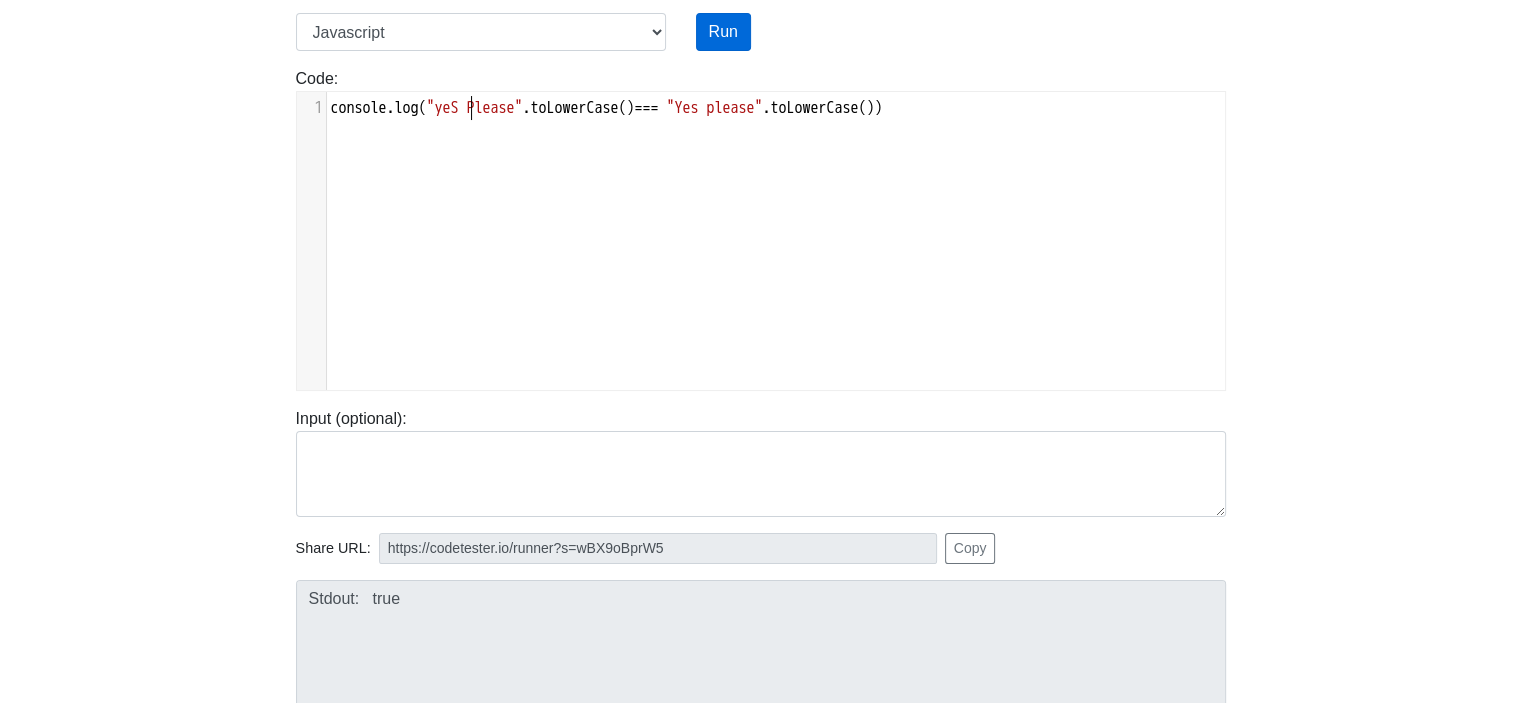 type on "S" 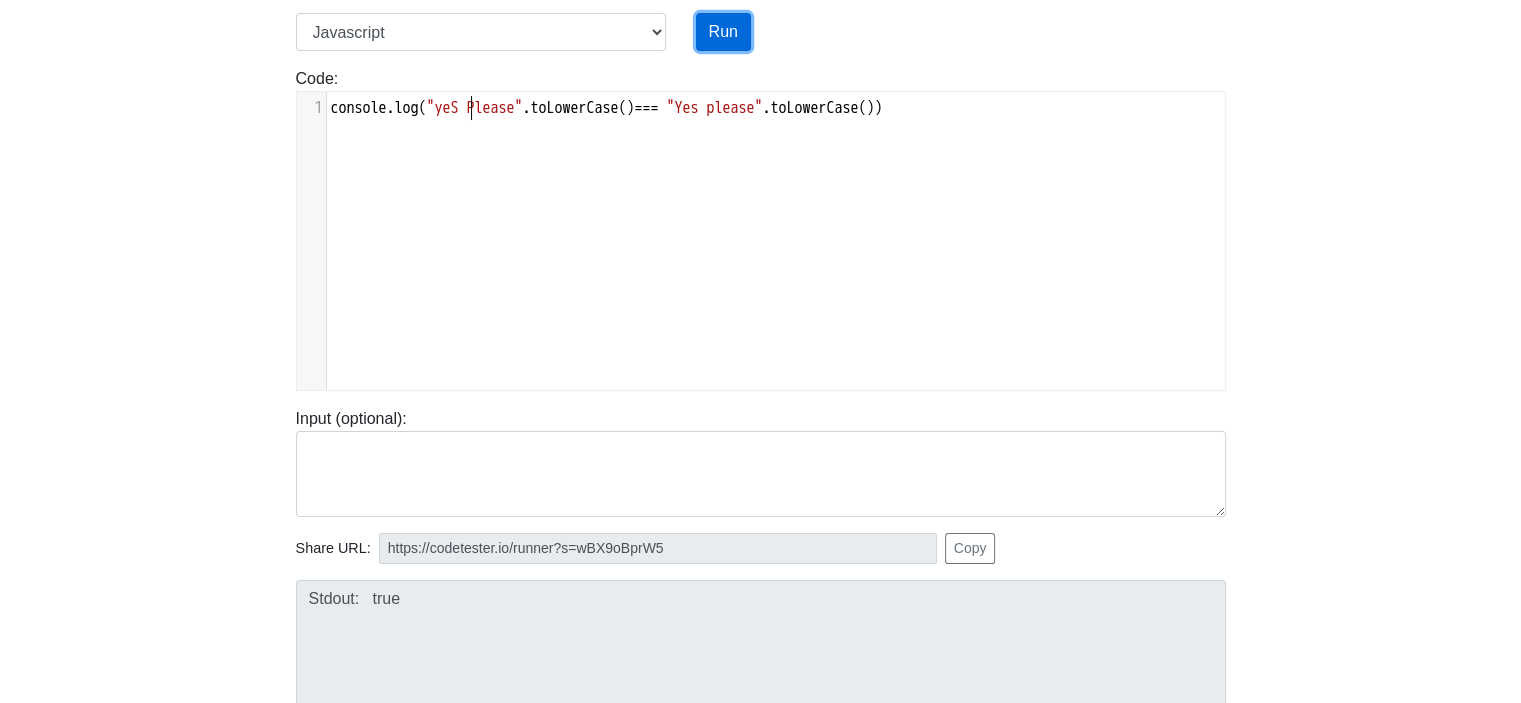 click on "Run" at bounding box center [723, 32] 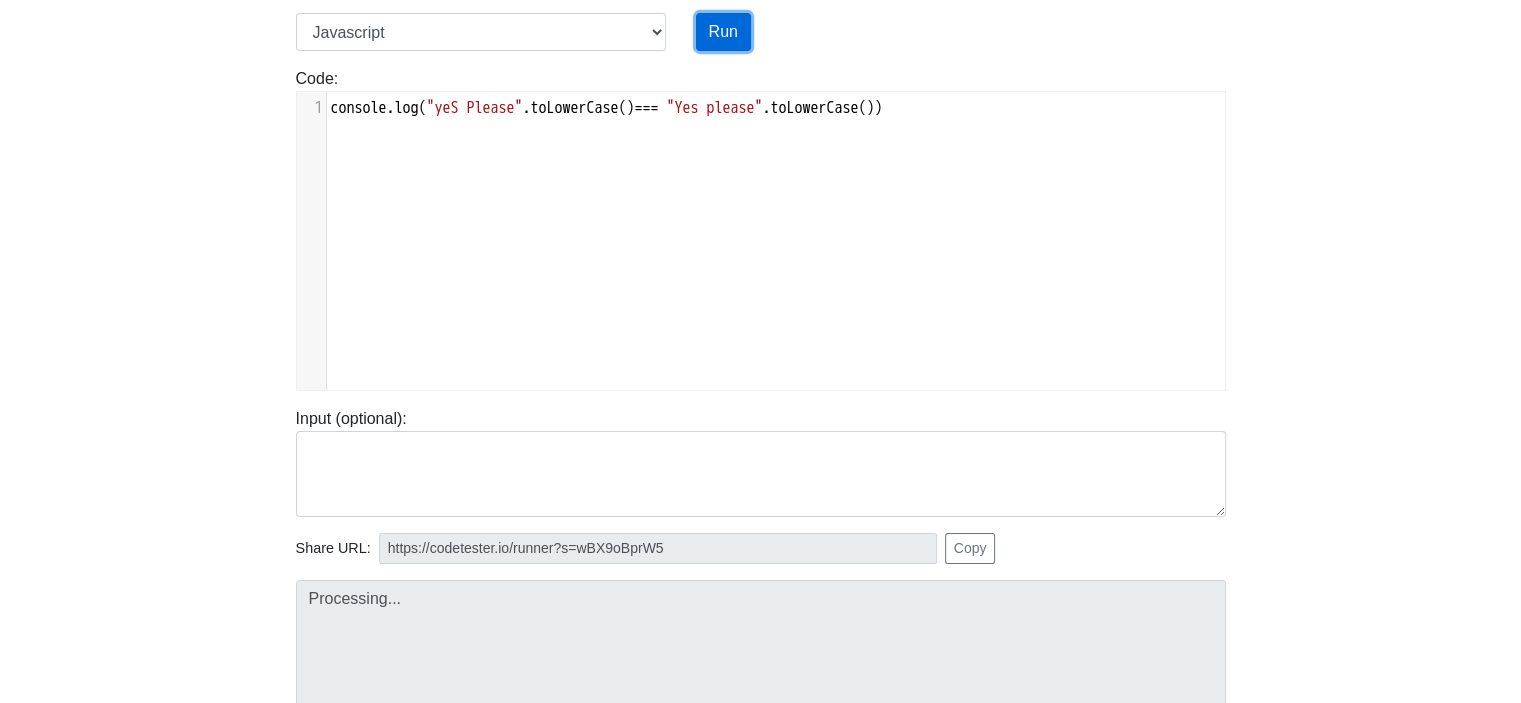 type on "https://codetester.io/runner?s=mRWZm6n1zQ" 